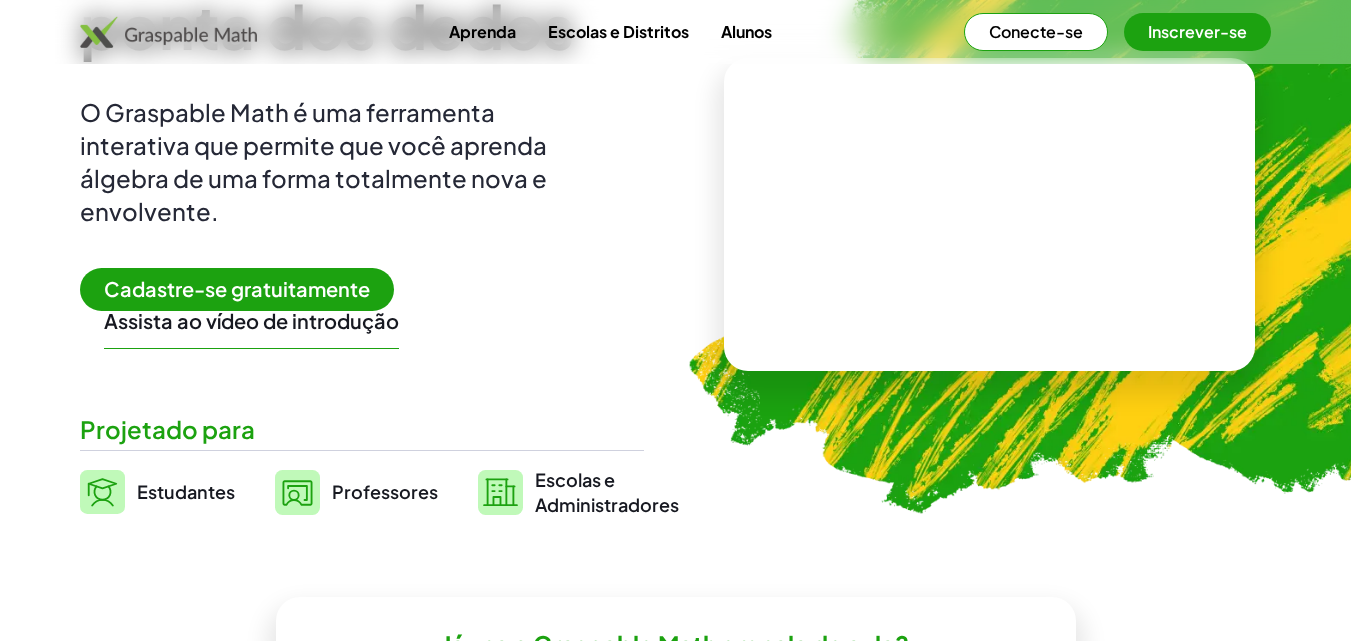 scroll, scrollTop: 300, scrollLeft: 0, axis: vertical 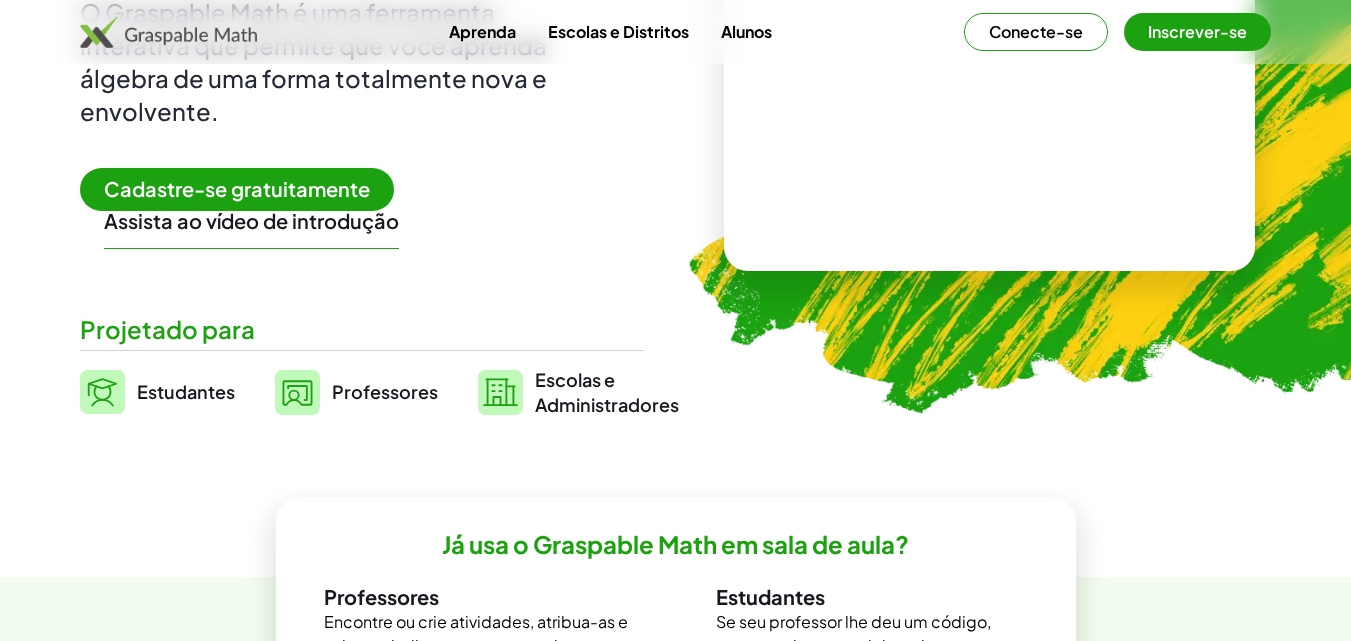 click on "Estudantes" at bounding box center [186, 391] 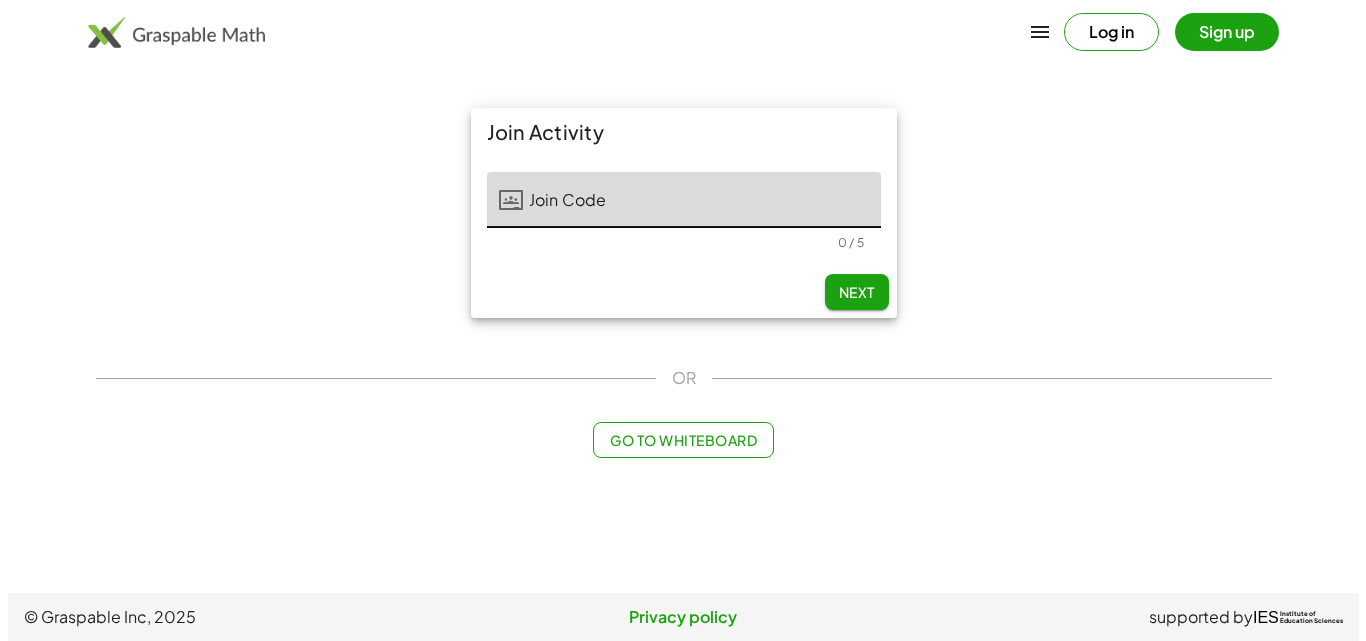 scroll, scrollTop: 0, scrollLeft: 0, axis: both 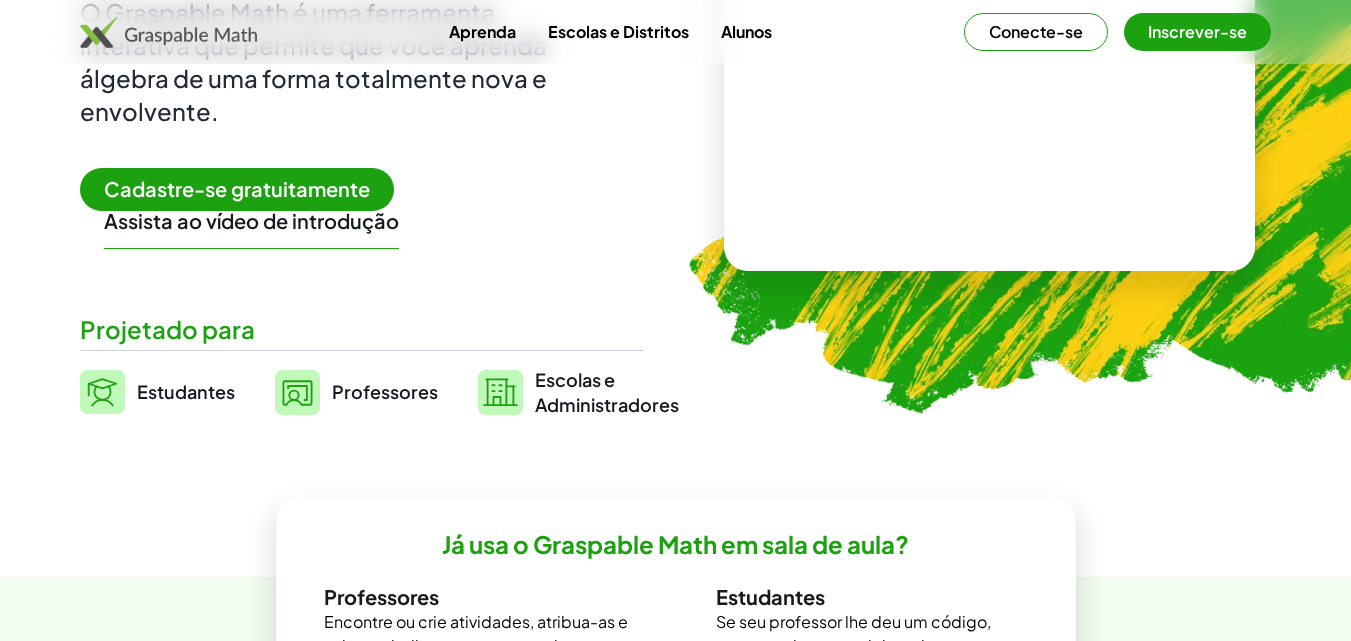 click on "Professores" at bounding box center (385, 391) 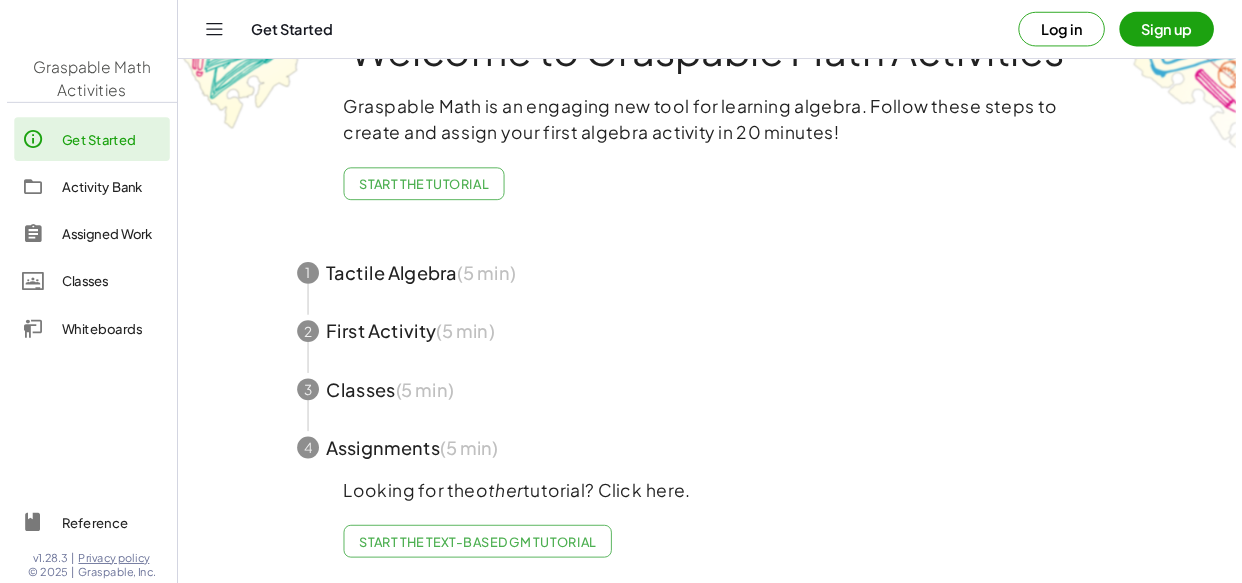 scroll, scrollTop: 0, scrollLeft: 0, axis: both 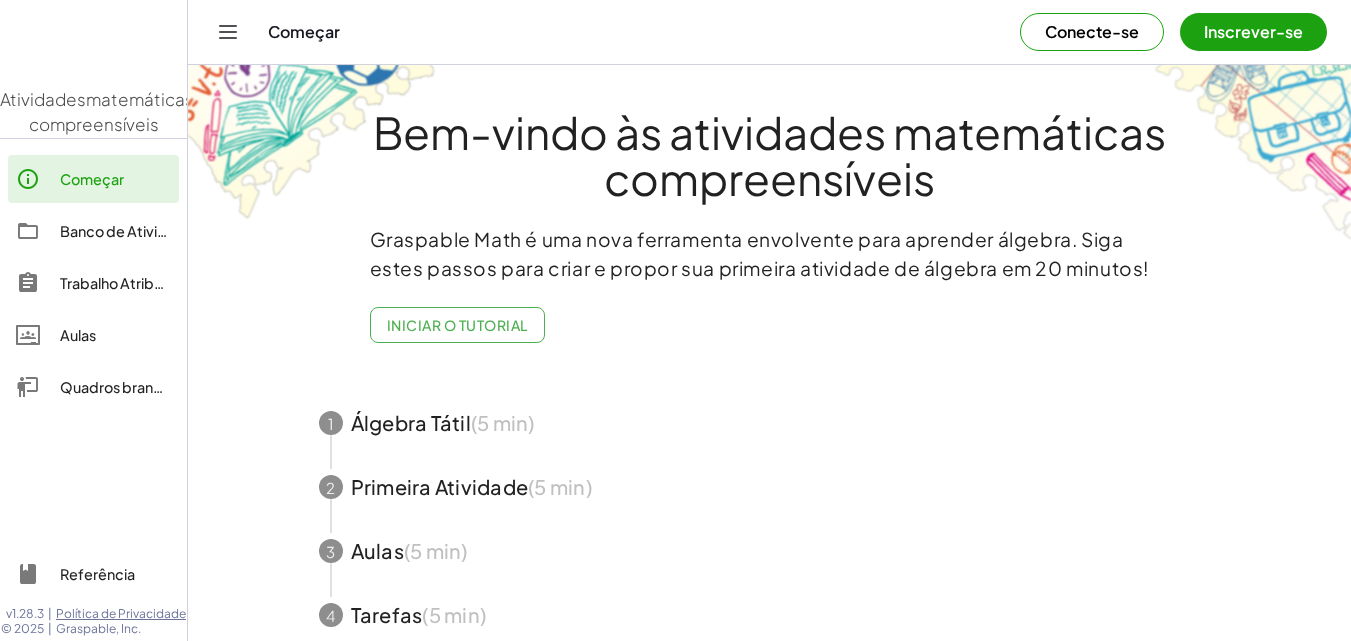 drag, startPoint x: 113, startPoint y: 386, endPoint x: 120, endPoint y: 419, distance: 33.734257 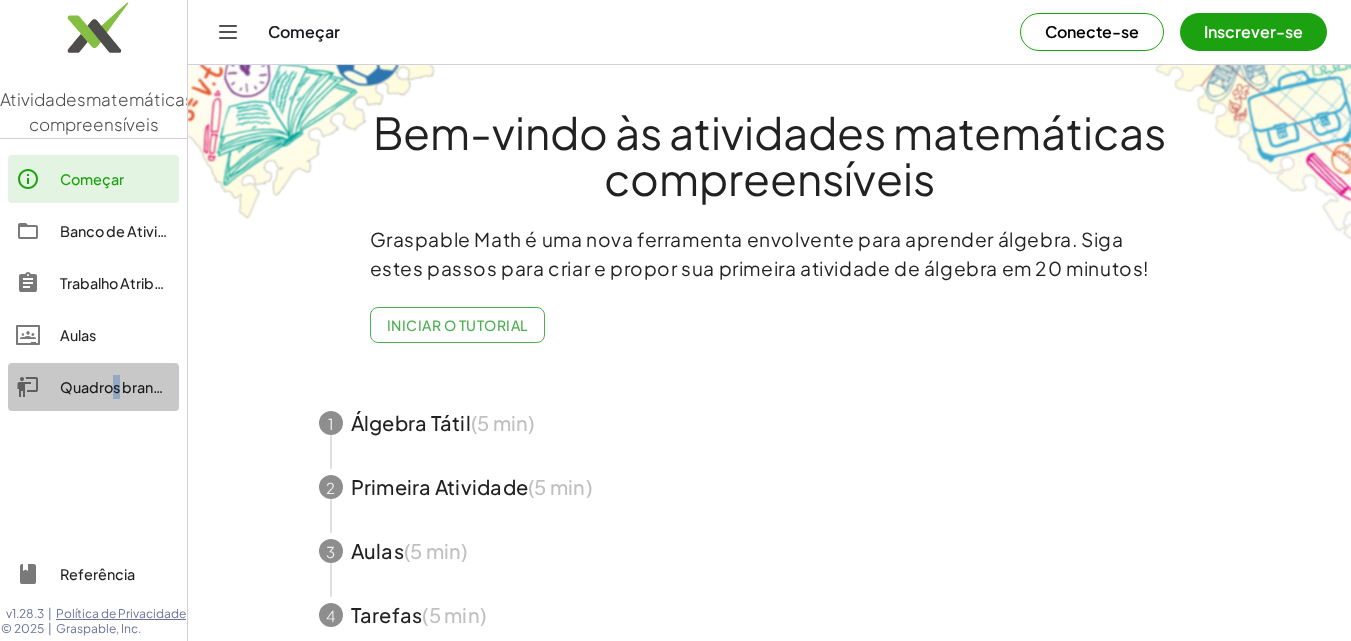 click 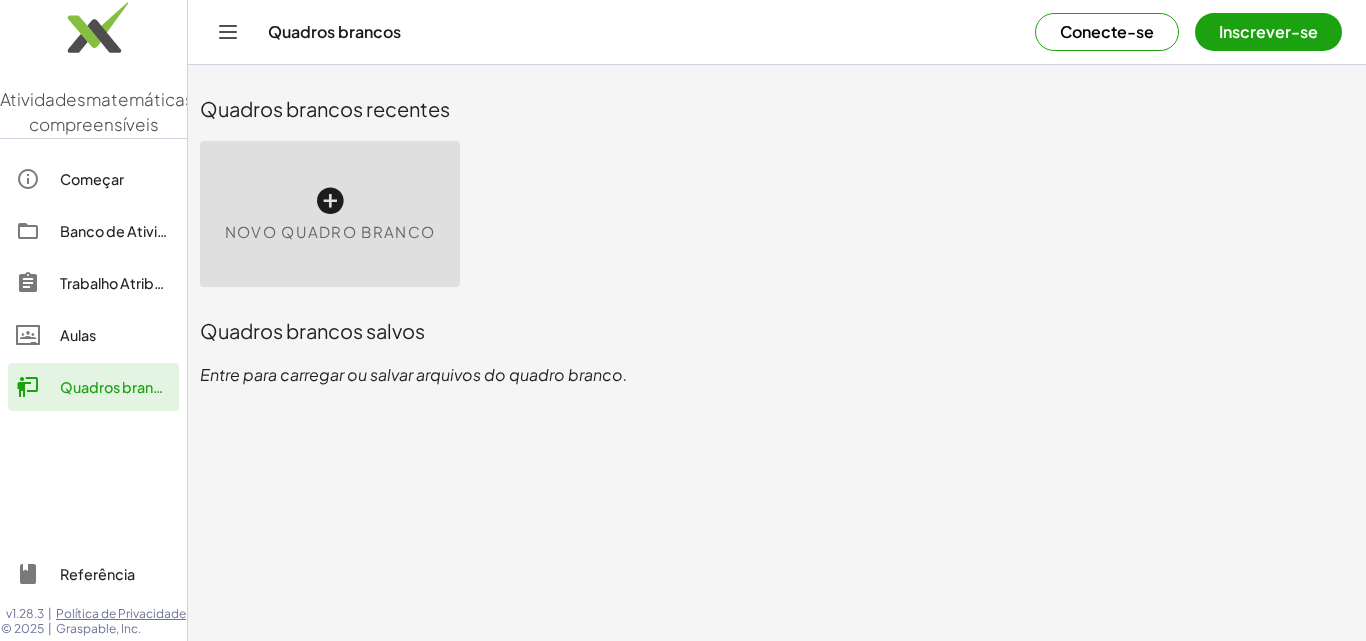 click on "Novo quadro branco" at bounding box center (330, 214) 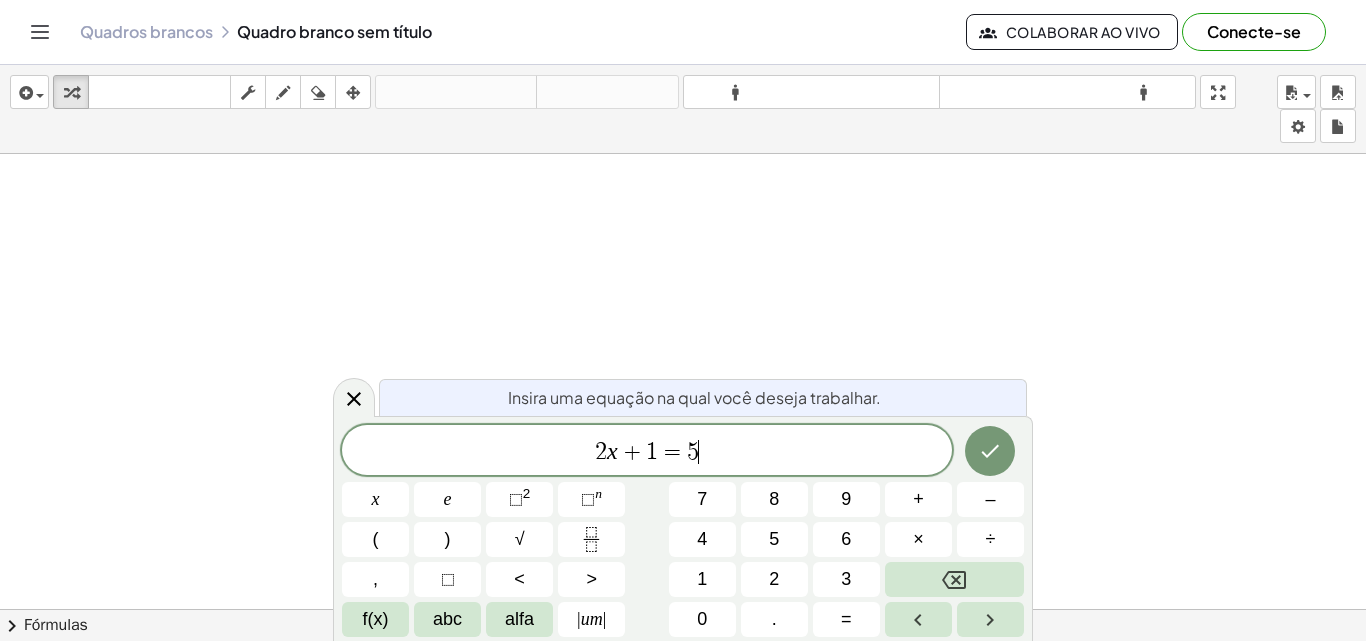 click on "2 x + 1 = 5 ​" at bounding box center (647, 452) 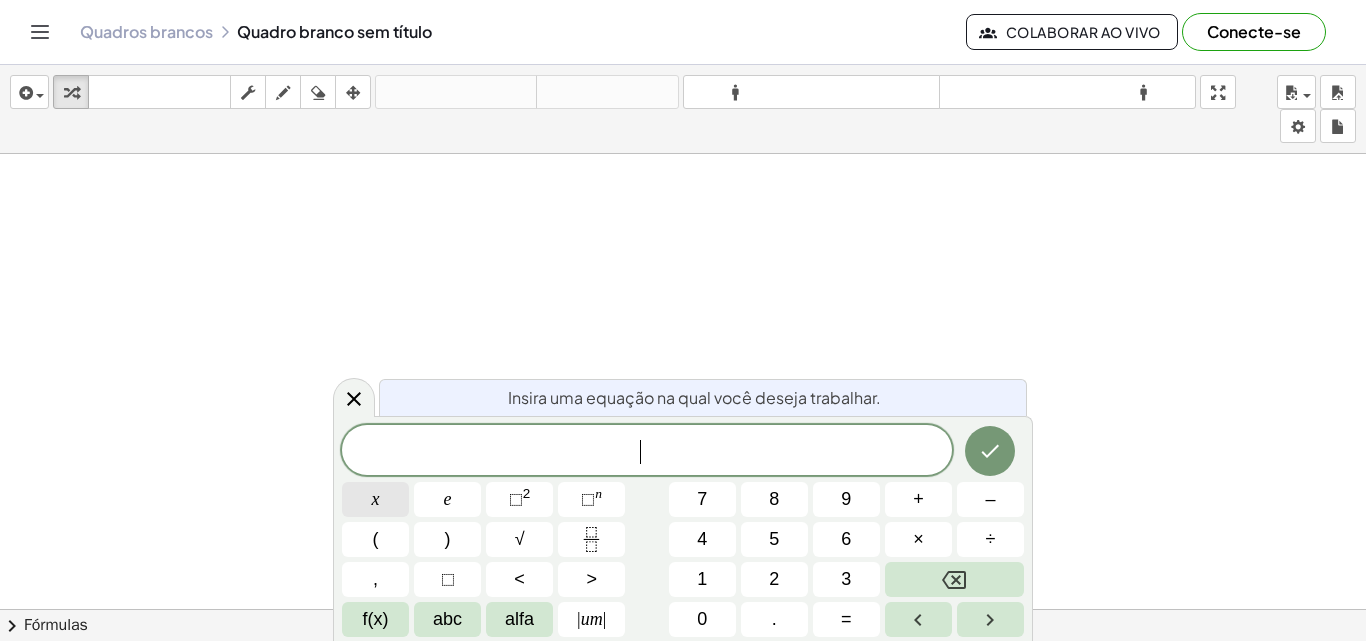 click on "x" at bounding box center (376, 499) 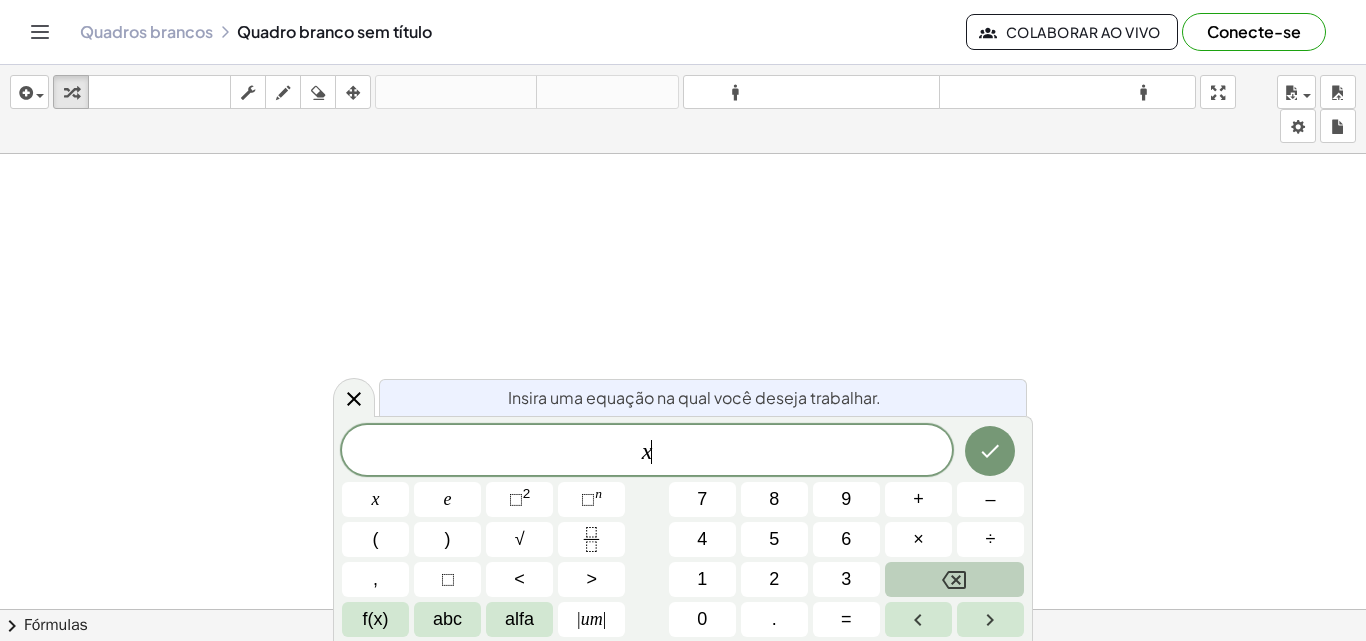 click at bounding box center [954, 579] 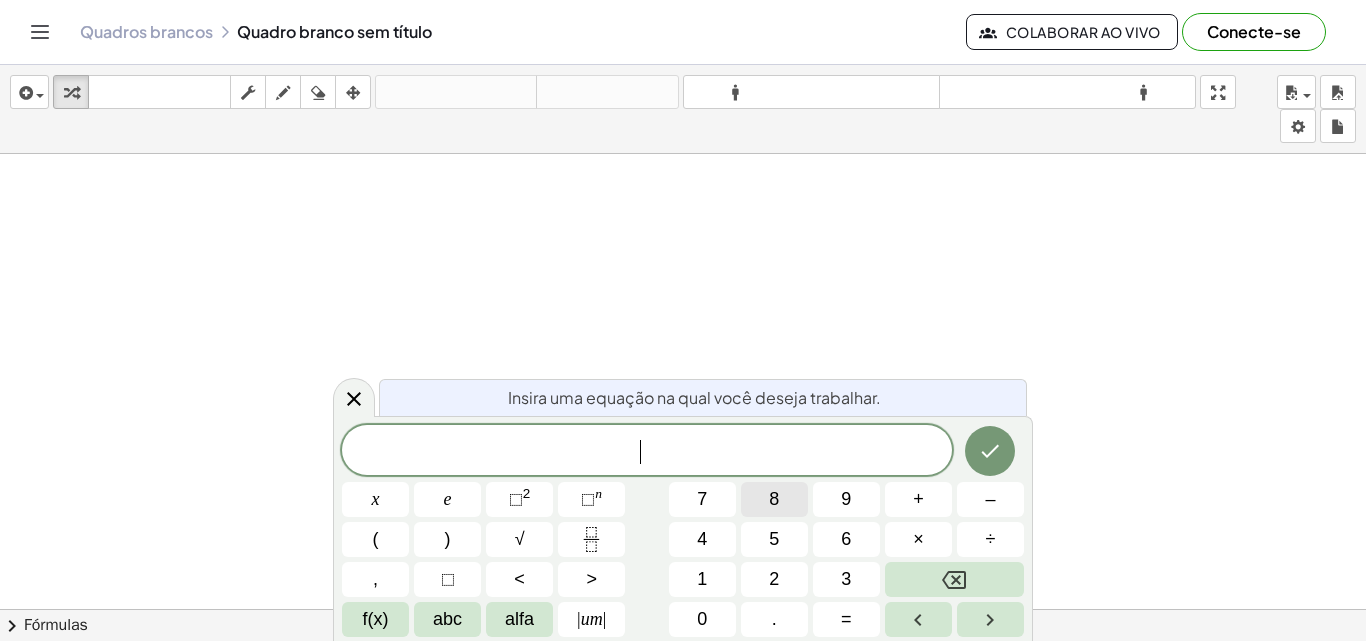 click on "8" at bounding box center [774, 499] 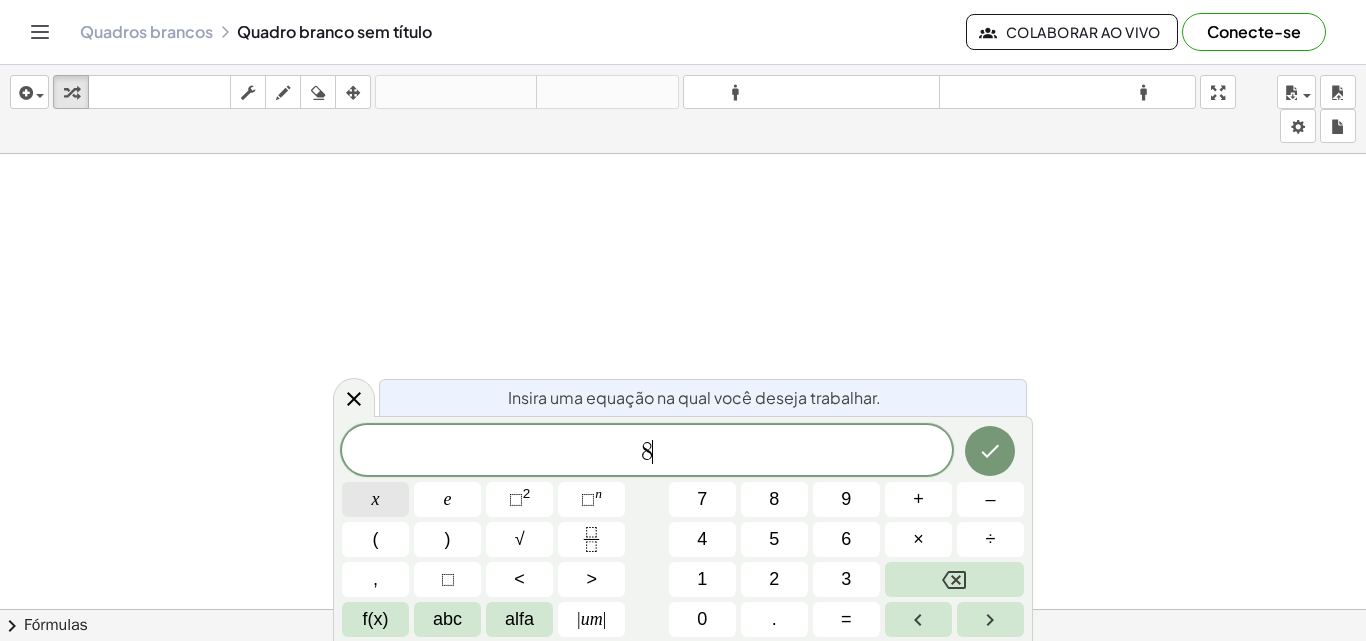 click on "x" at bounding box center (376, 499) 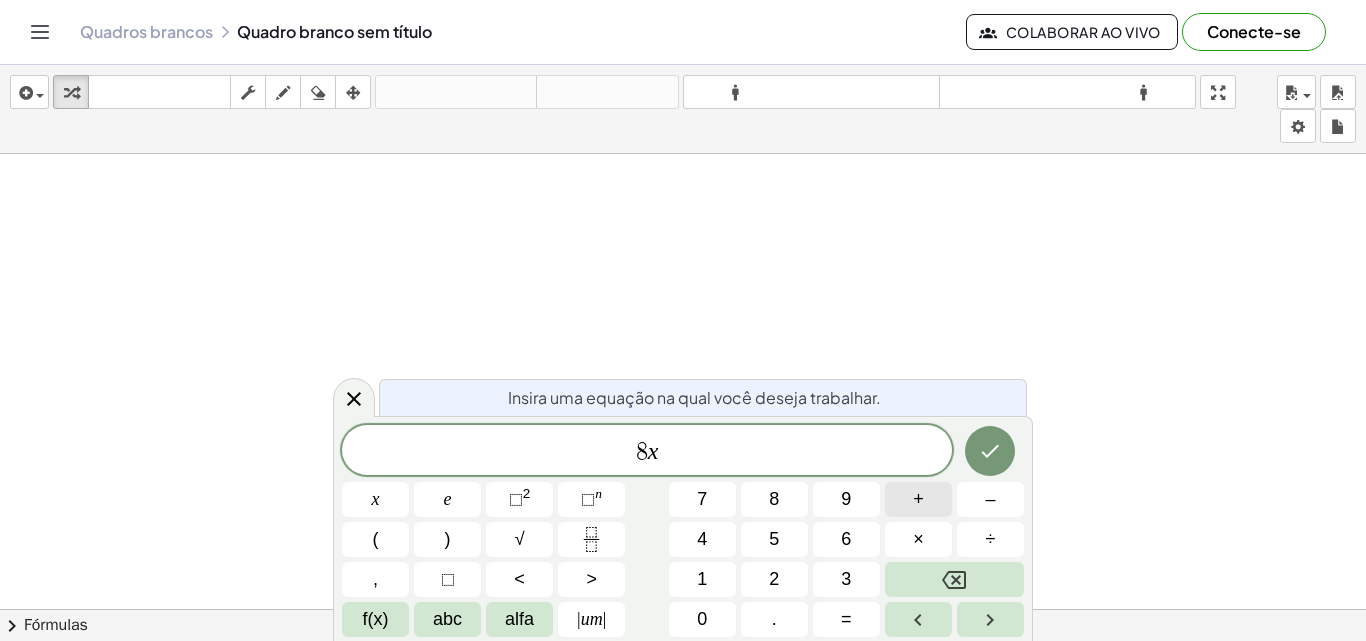 click on "+" at bounding box center [918, 499] 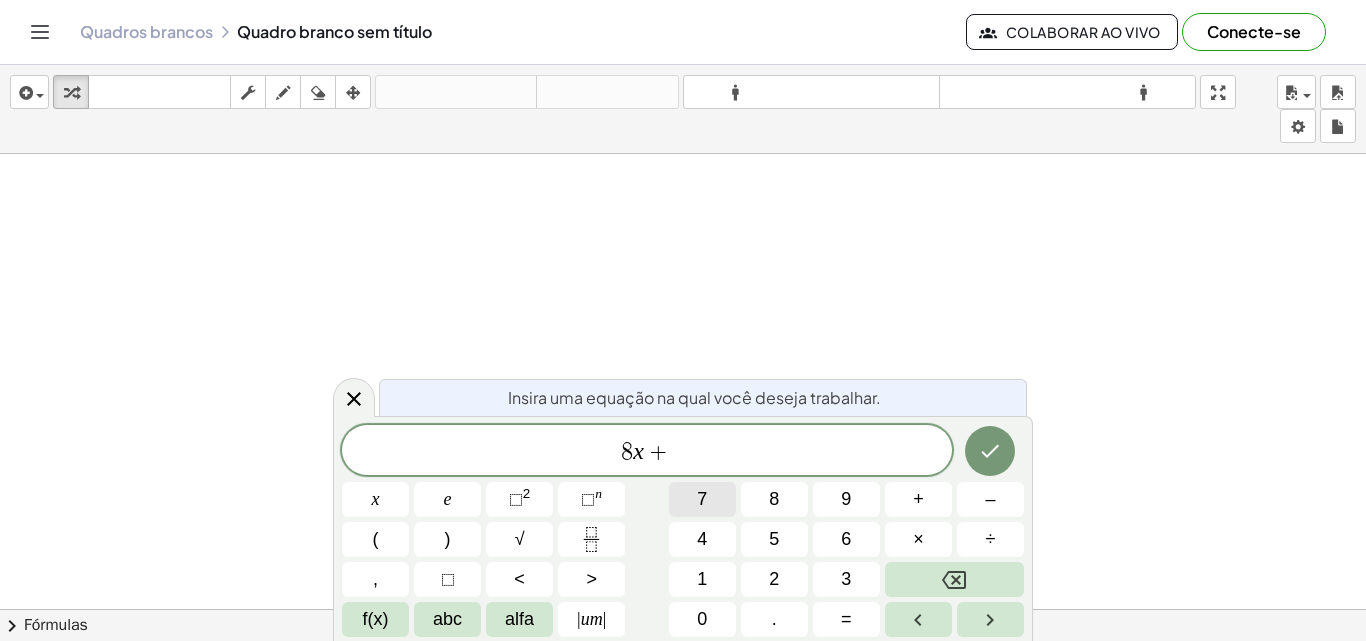 click on "7" at bounding box center [702, 499] 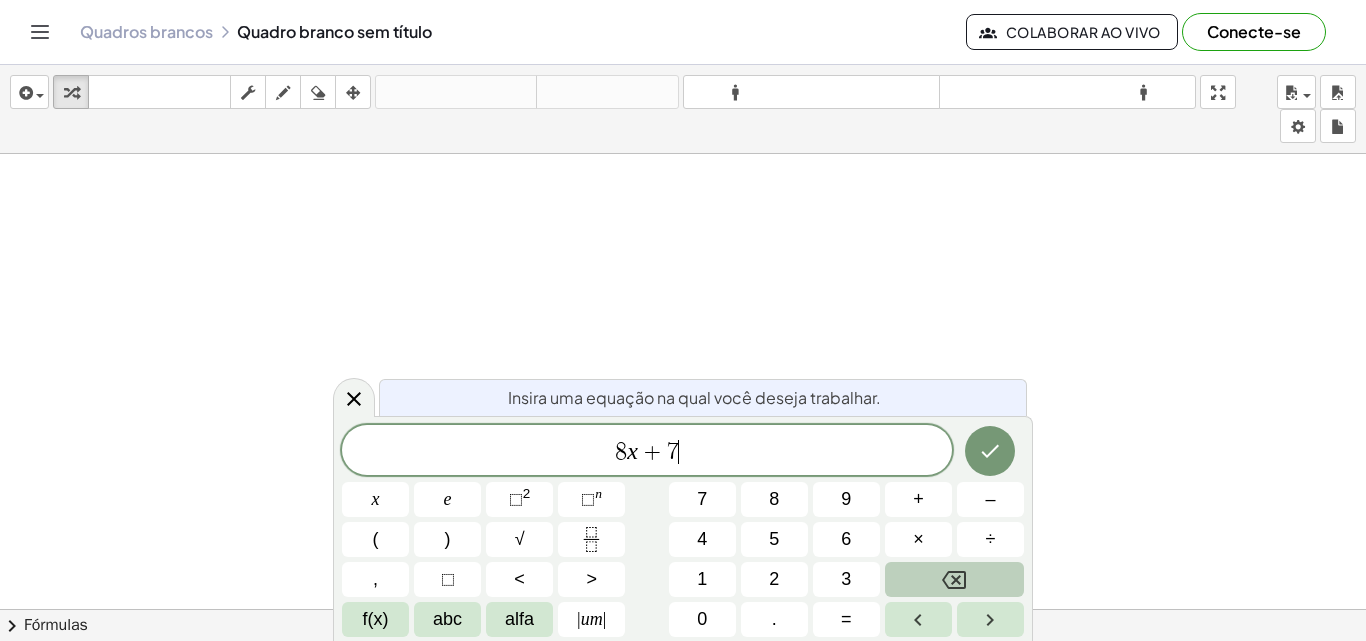 click 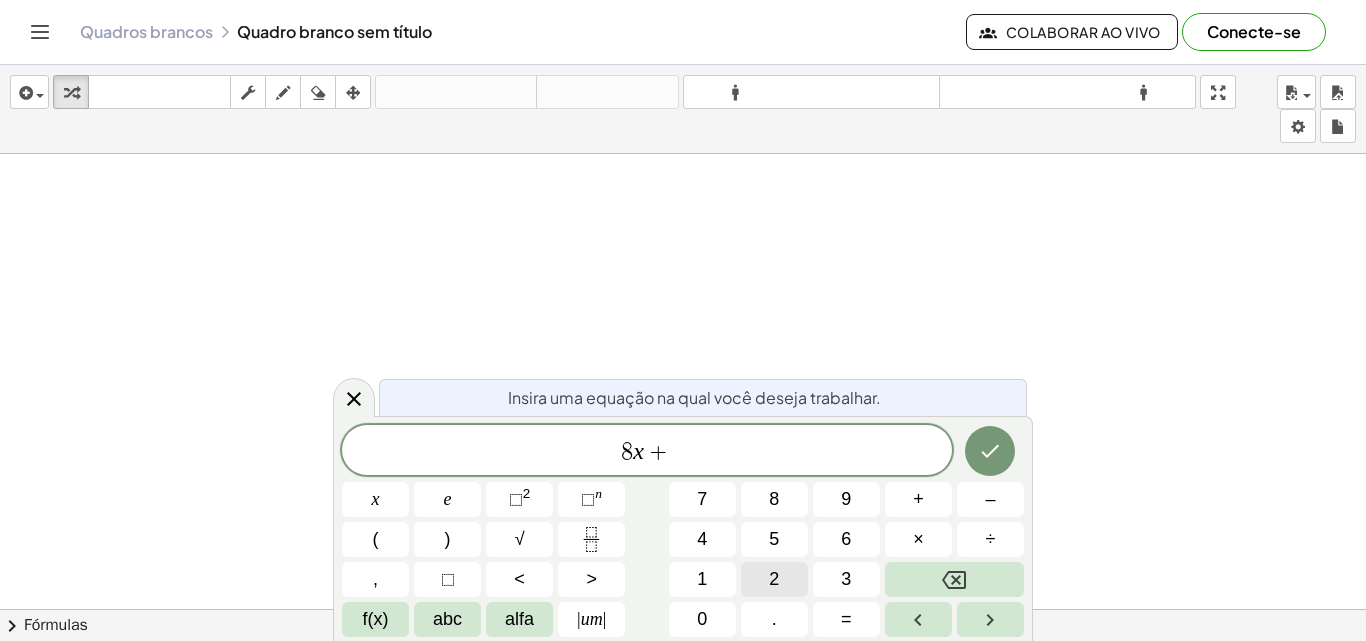 click on "2" at bounding box center [774, 579] 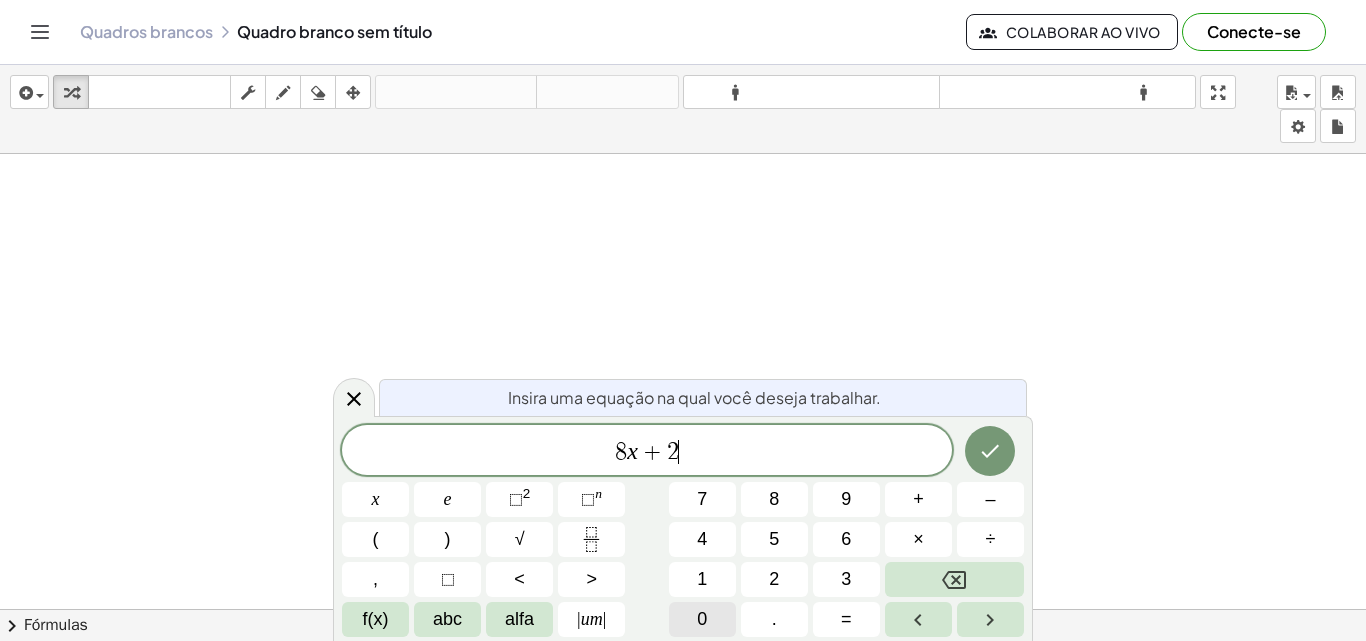 click on "0" at bounding box center (702, 619) 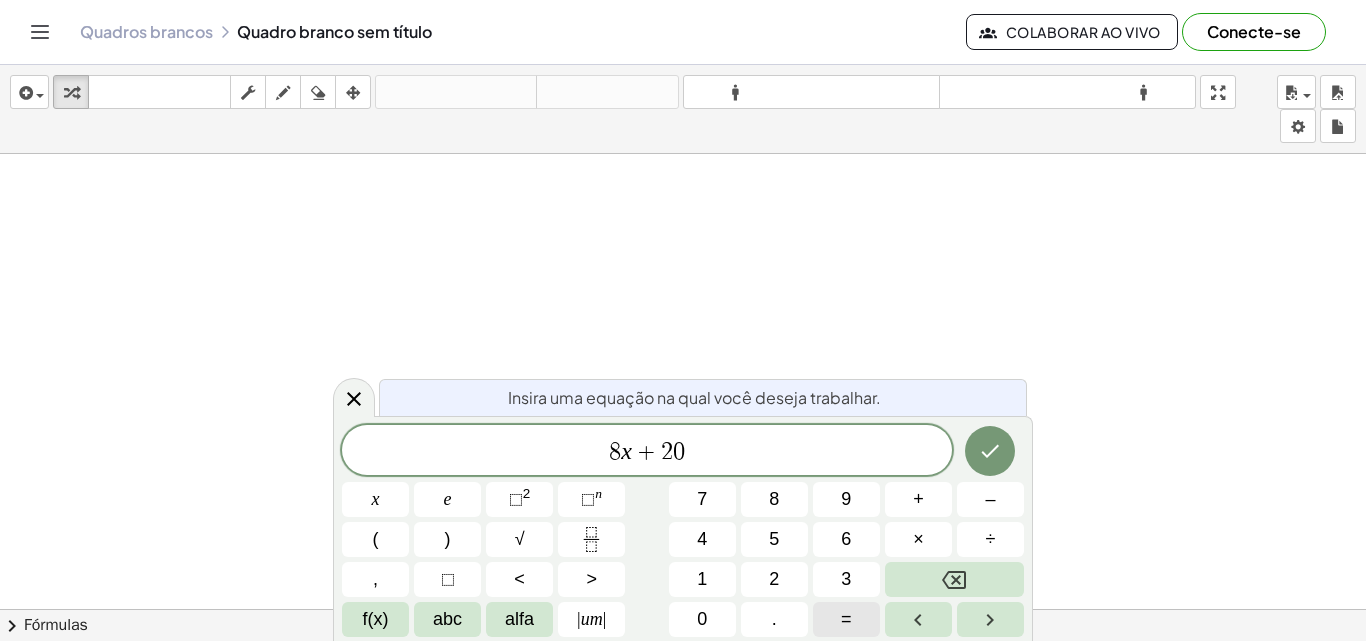 click on "=" at bounding box center (846, 619) 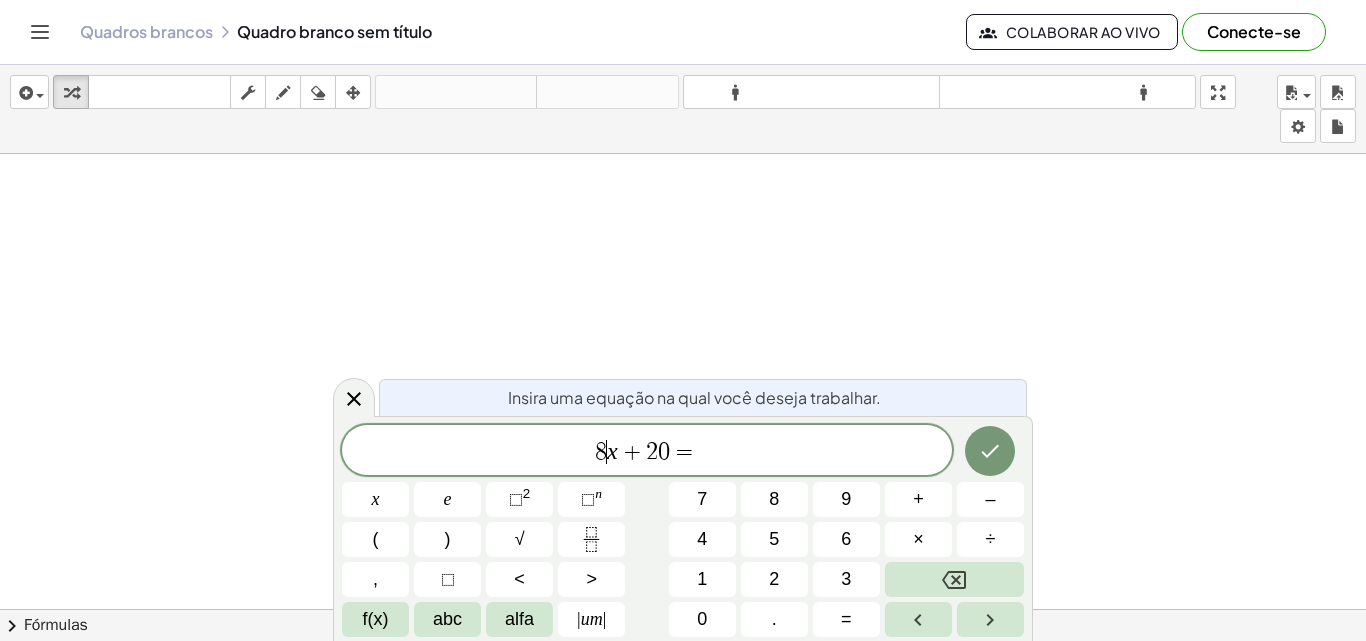 click on "8 ​ x + 2 0 =" at bounding box center (647, 452) 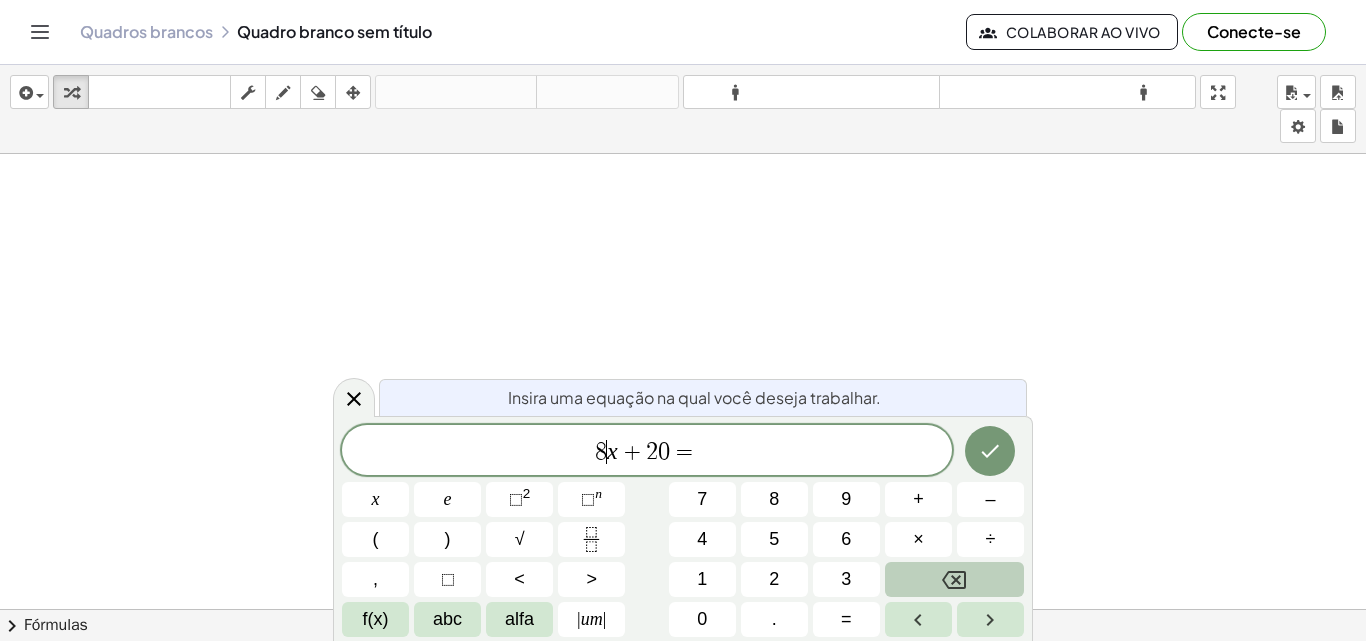 click at bounding box center [954, 579] 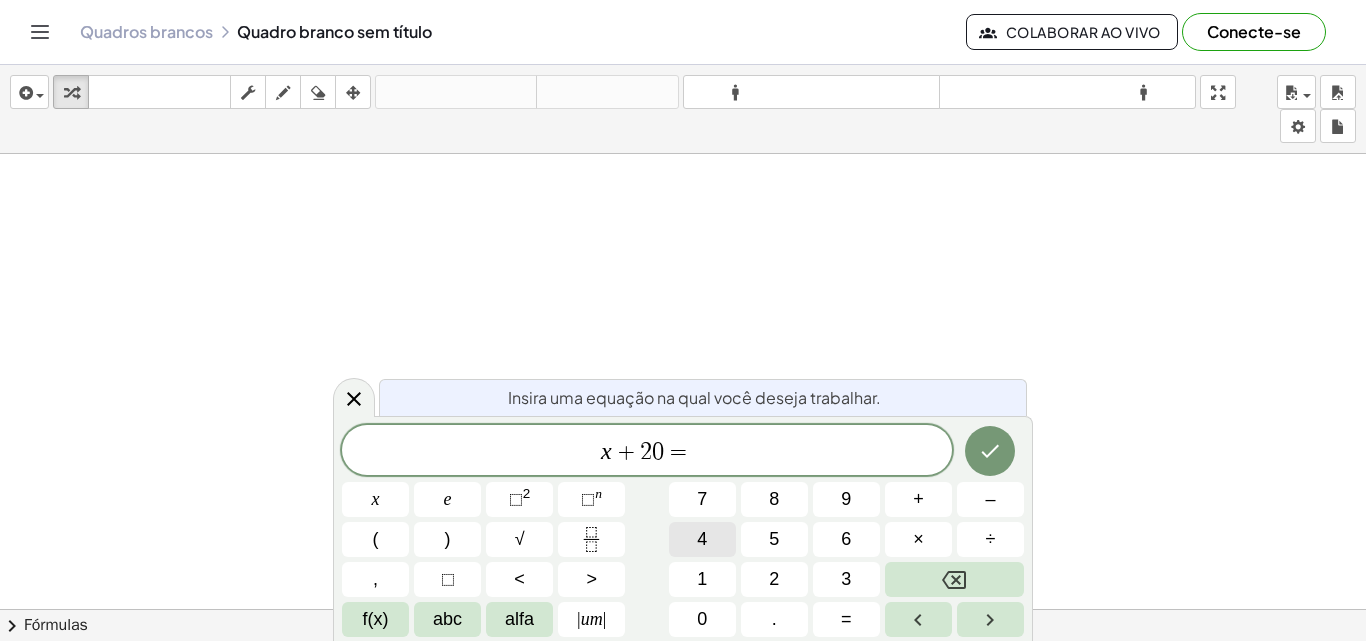 click on "4" at bounding box center (702, 539) 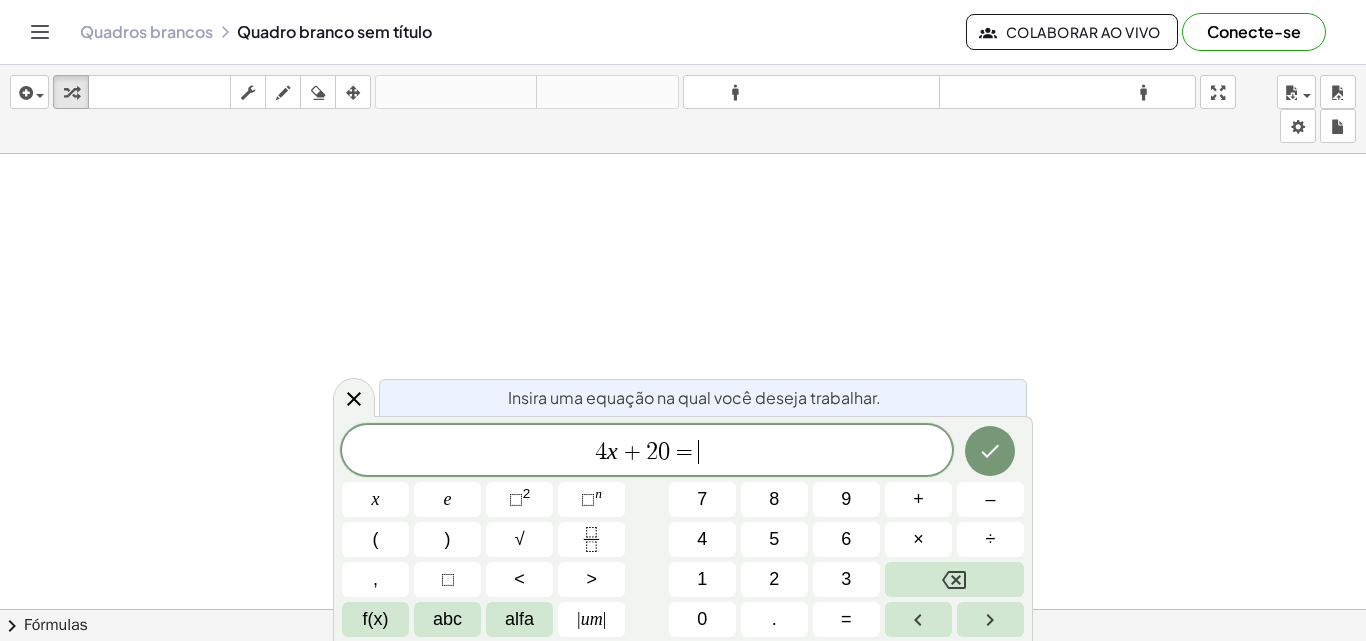 click on "4 x + 2 0 = ​" at bounding box center (647, 452) 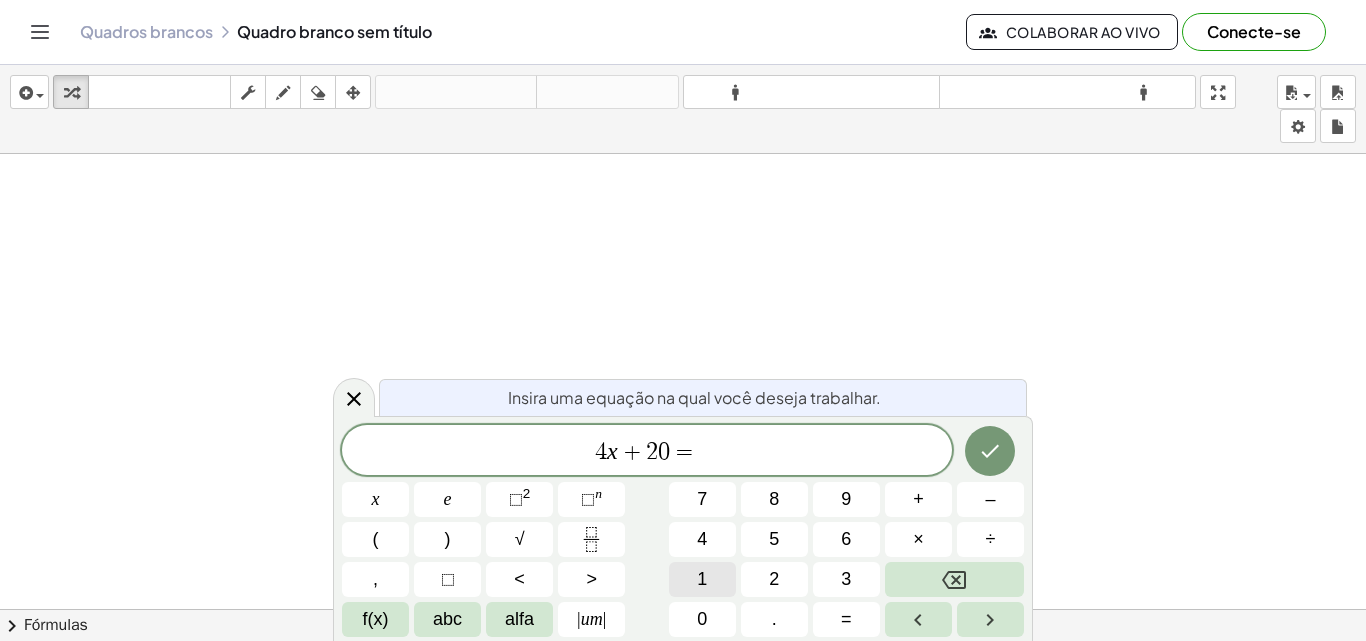 click on "1" at bounding box center (702, 579) 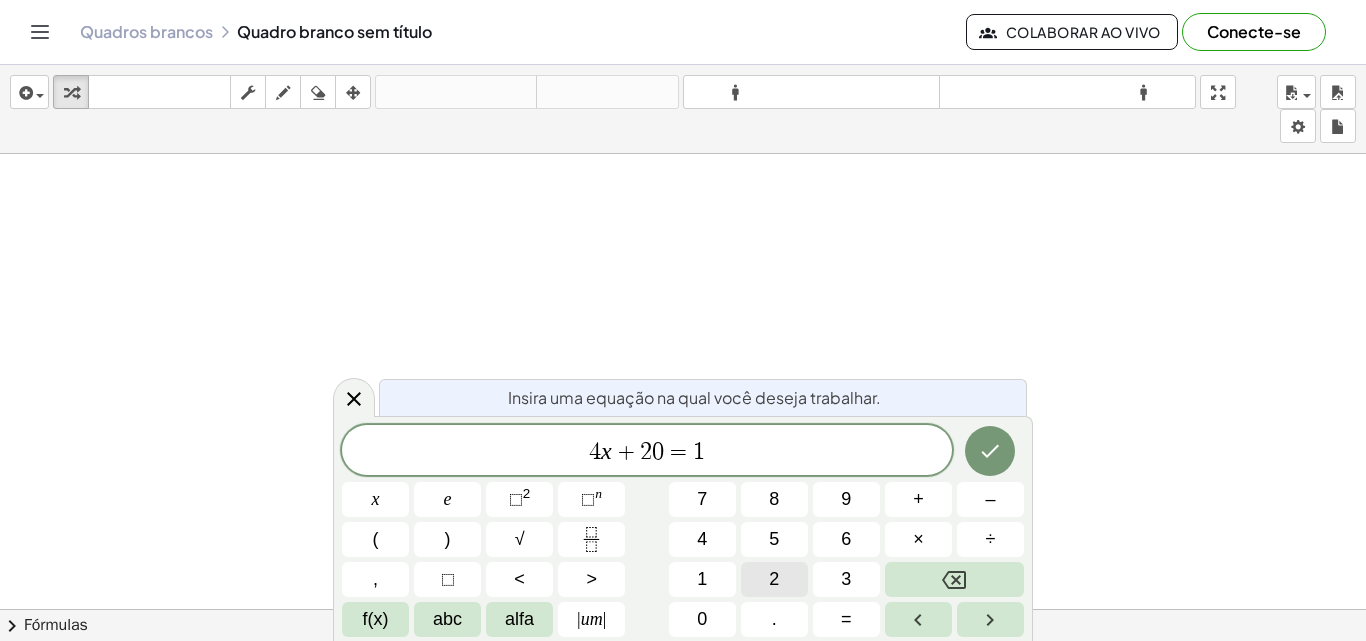 click on "2" at bounding box center (774, 579) 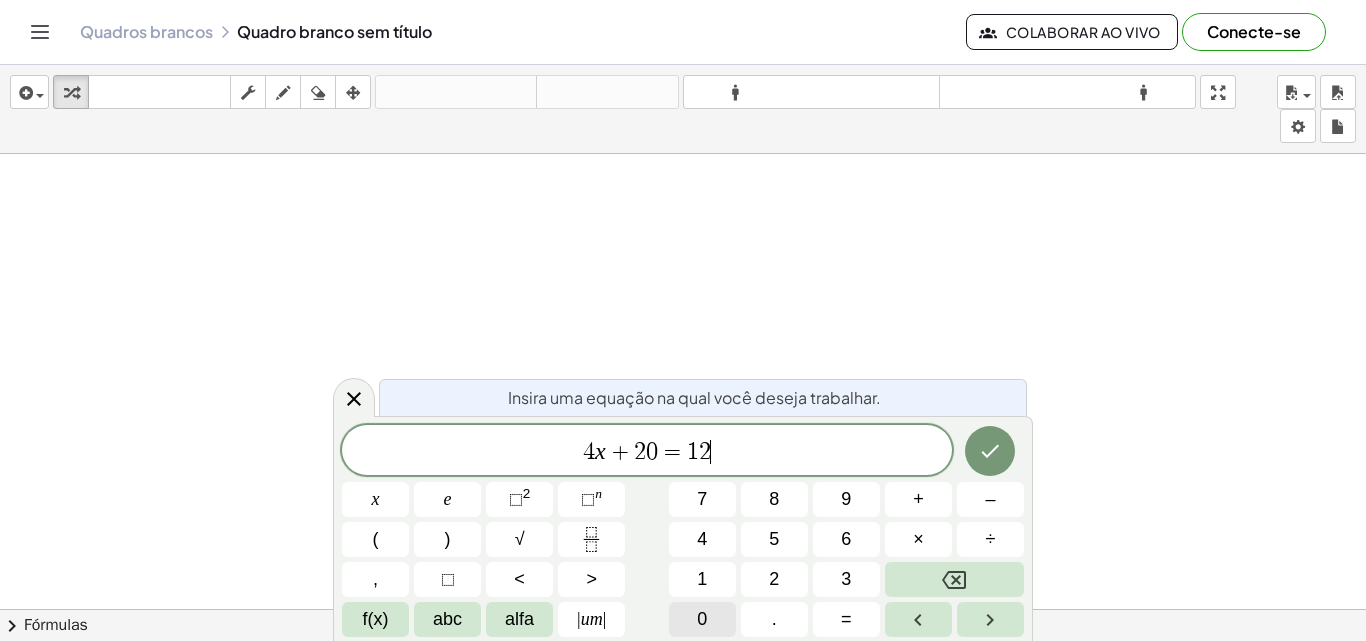 click on "0" at bounding box center (702, 619) 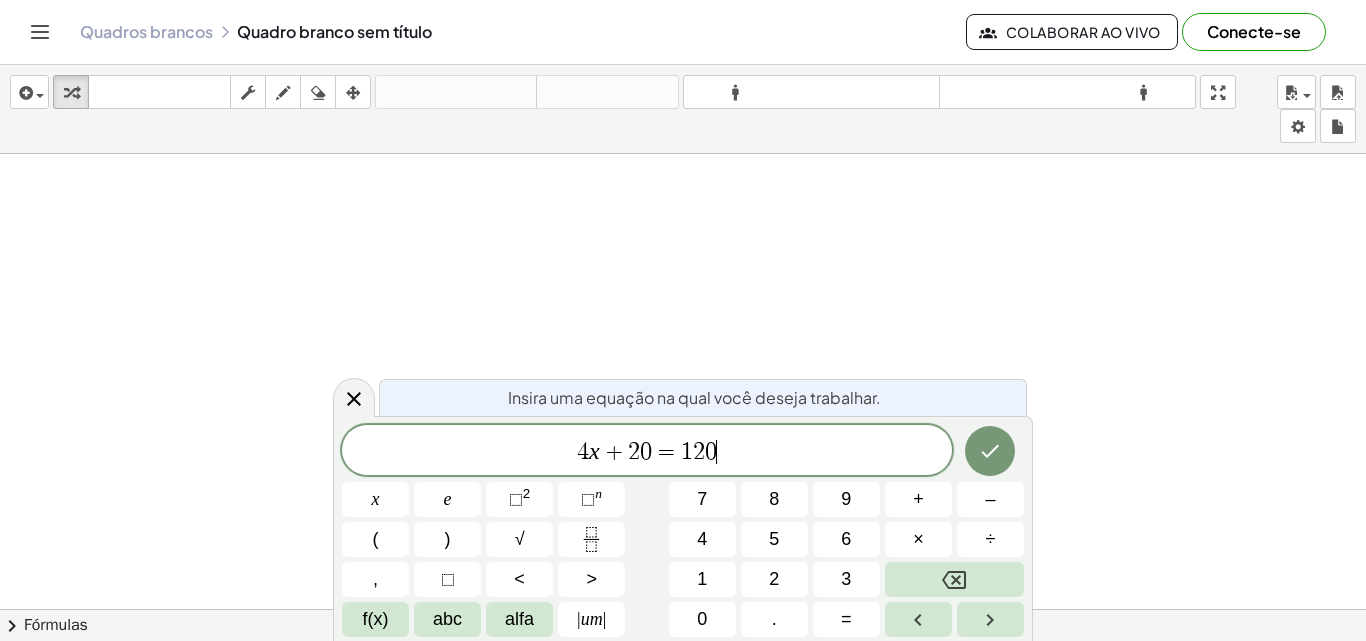 click on "4 x + 2 0 = 1 2 0 ​" at bounding box center (647, 452) 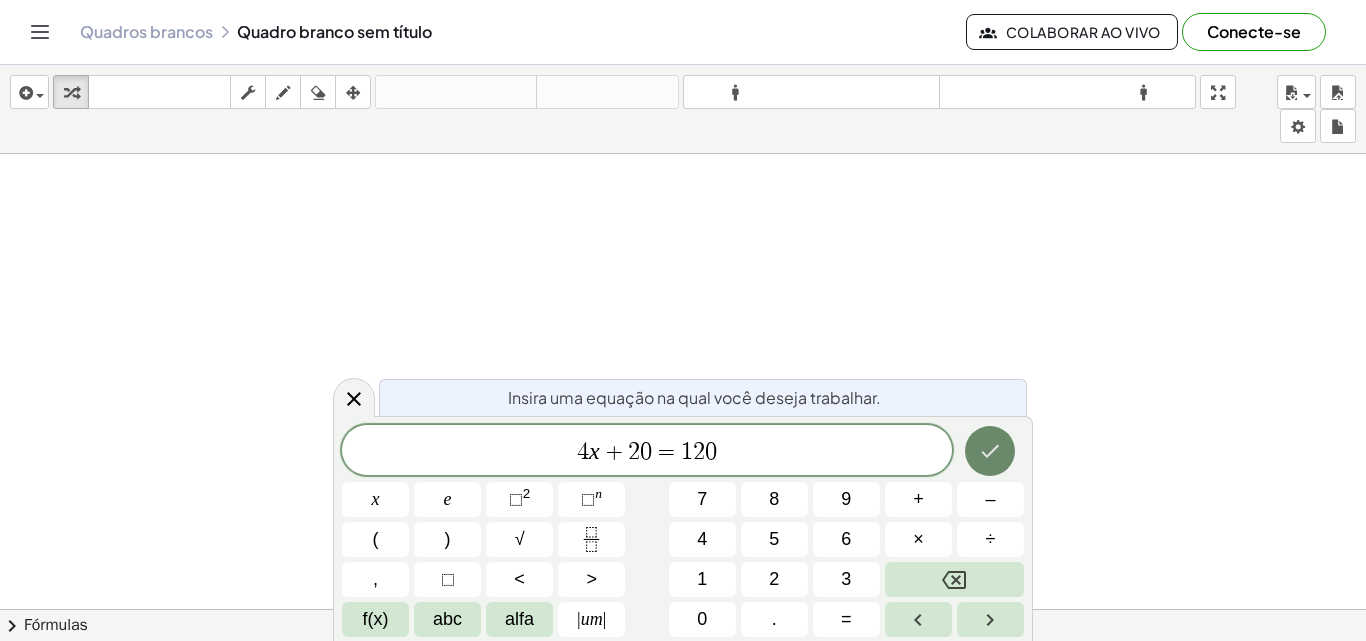 click 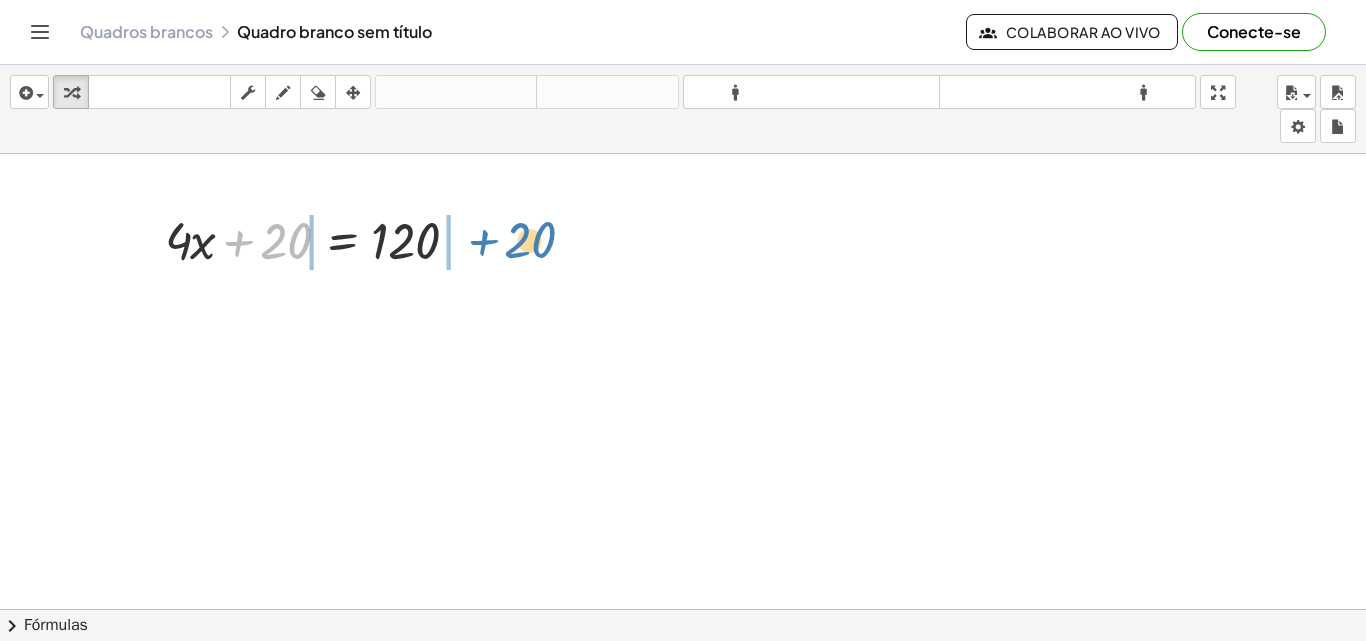 drag, startPoint x: 294, startPoint y: 241, endPoint x: 529, endPoint y: 239, distance: 235.00851 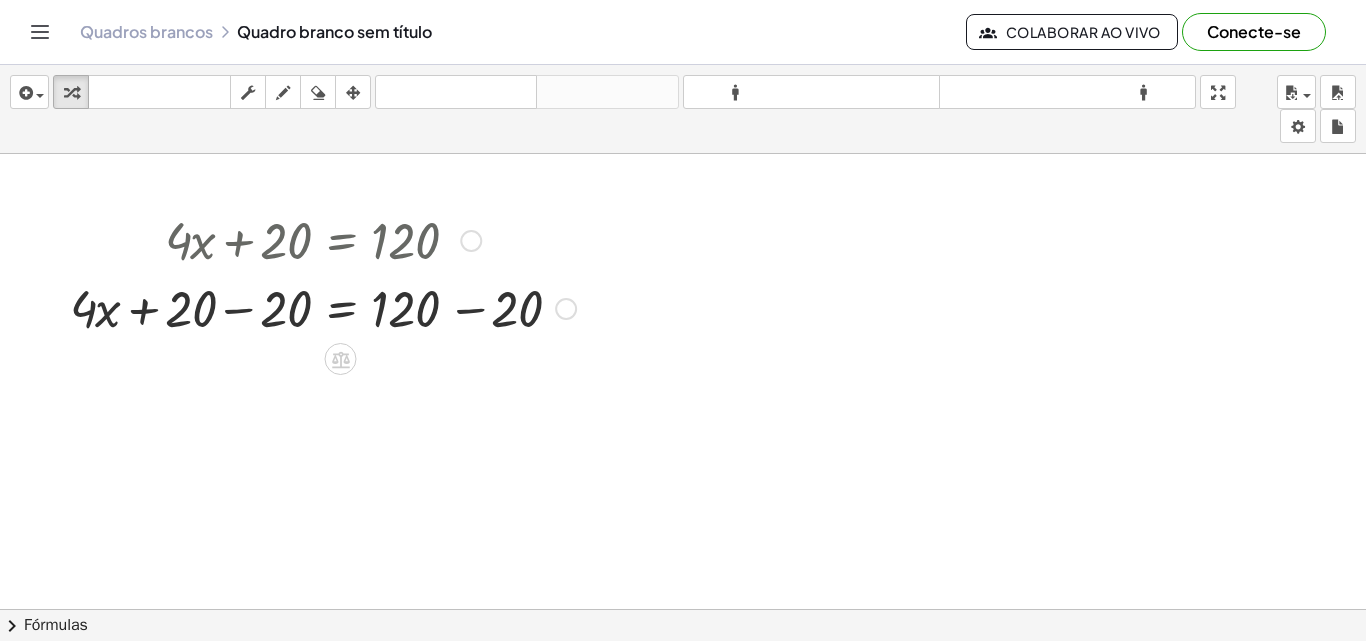 click at bounding box center (323, 307) 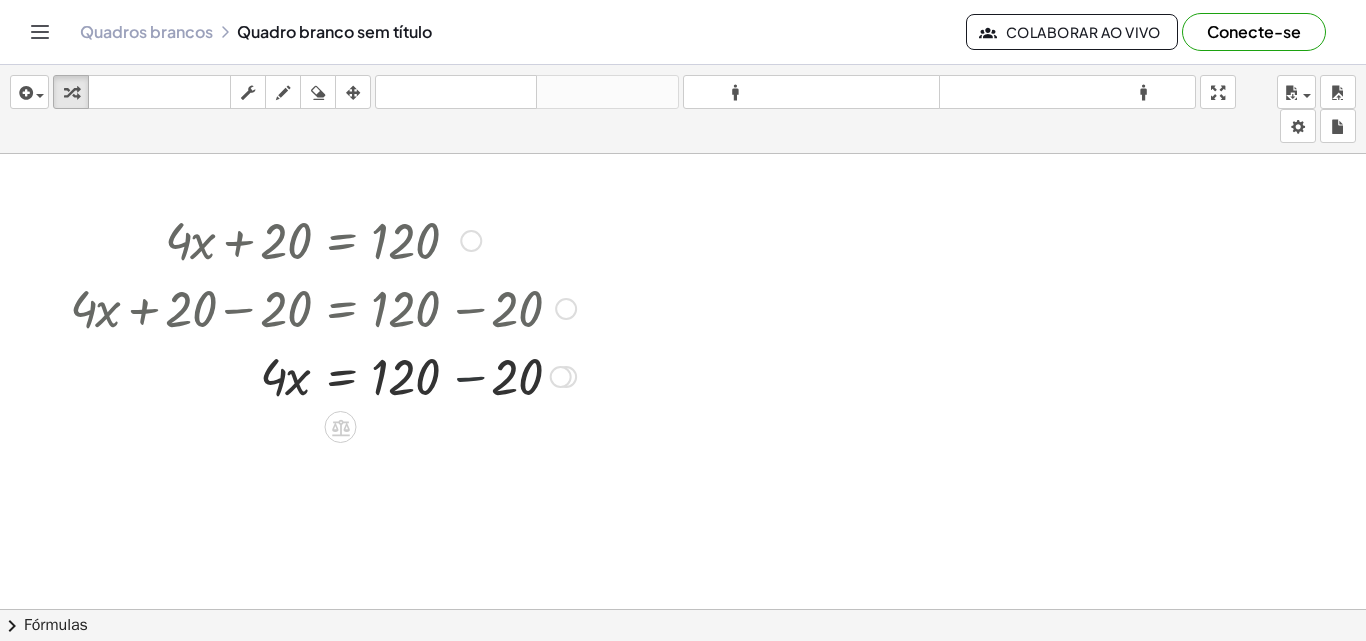 click at bounding box center [323, 375] 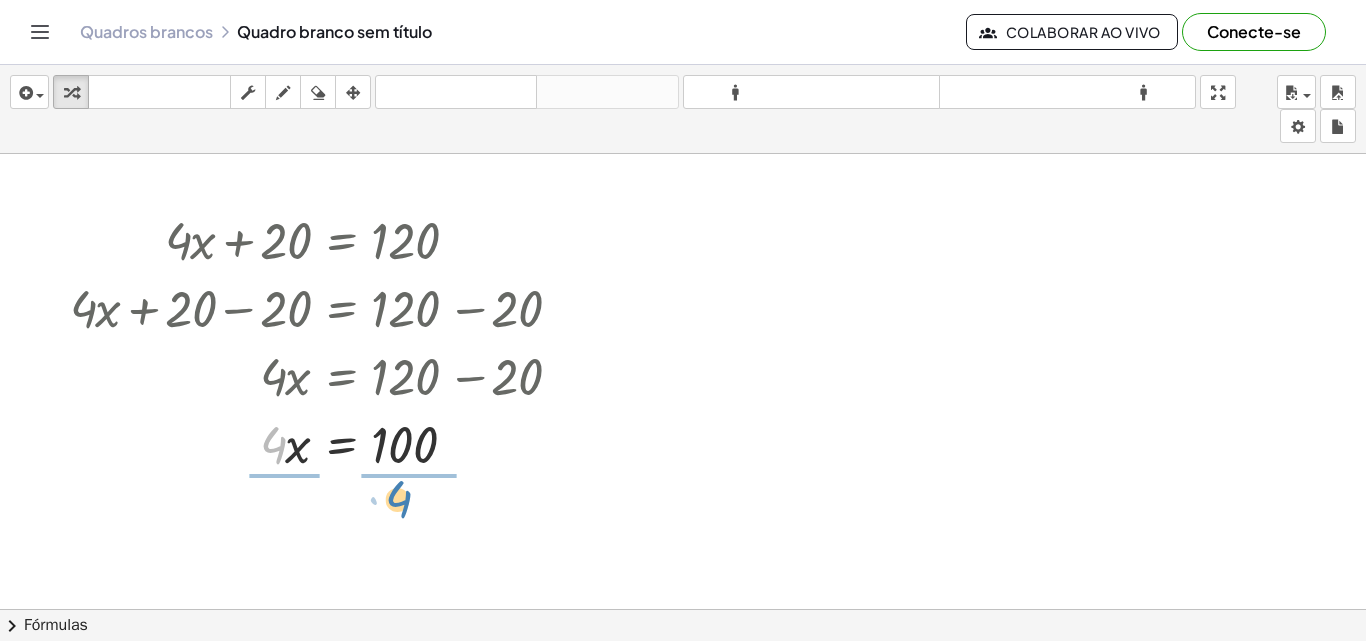 drag, startPoint x: 270, startPoint y: 431, endPoint x: 514, endPoint y: 457, distance: 245.38133 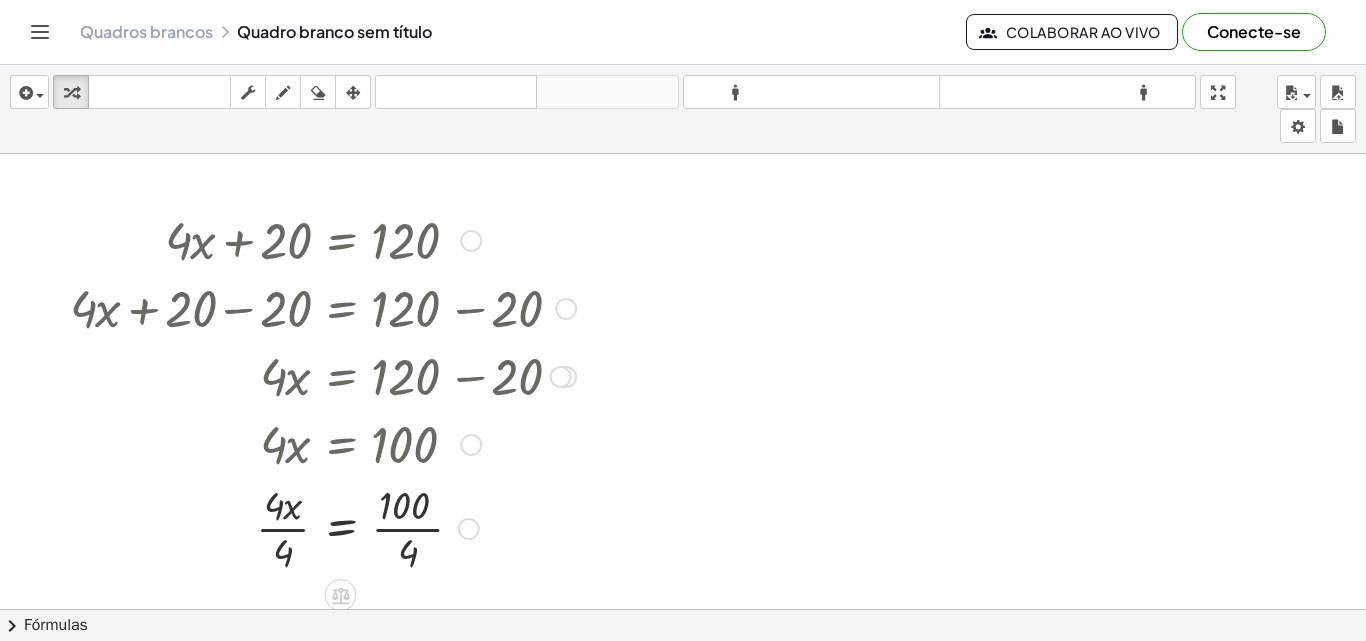 click at bounding box center [323, 527] 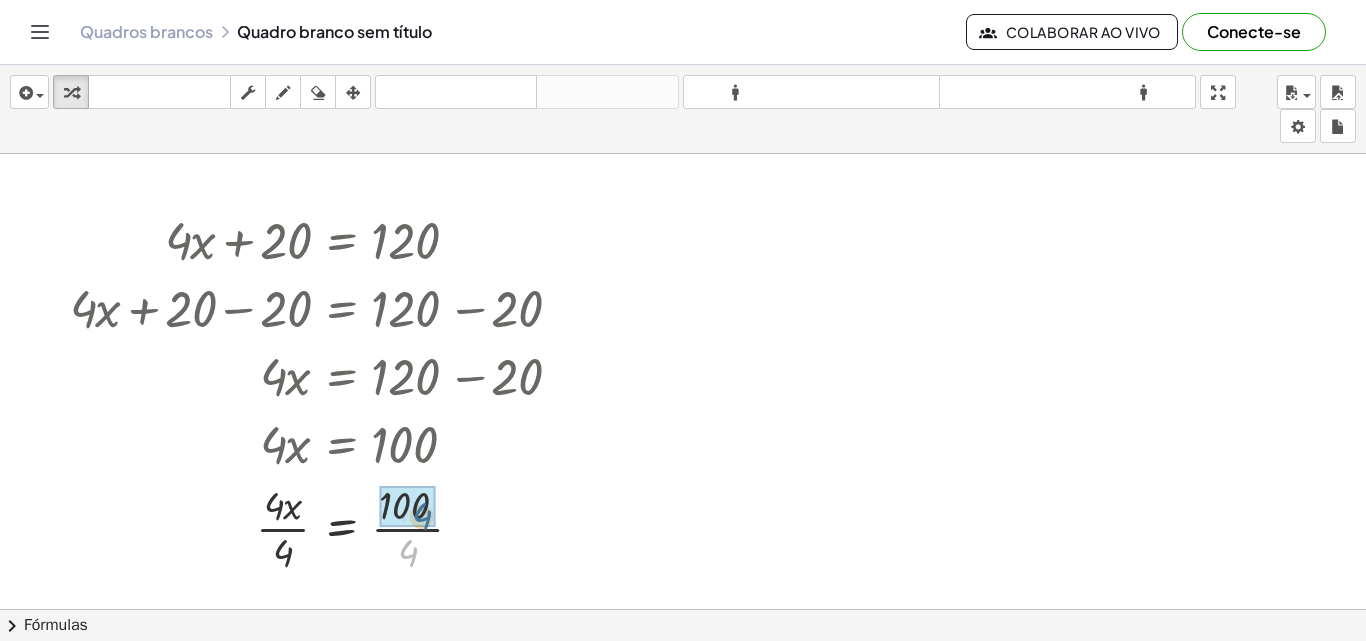 drag, startPoint x: 406, startPoint y: 542, endPoint x: 420, endPoint y: 504, distance: 40.496914 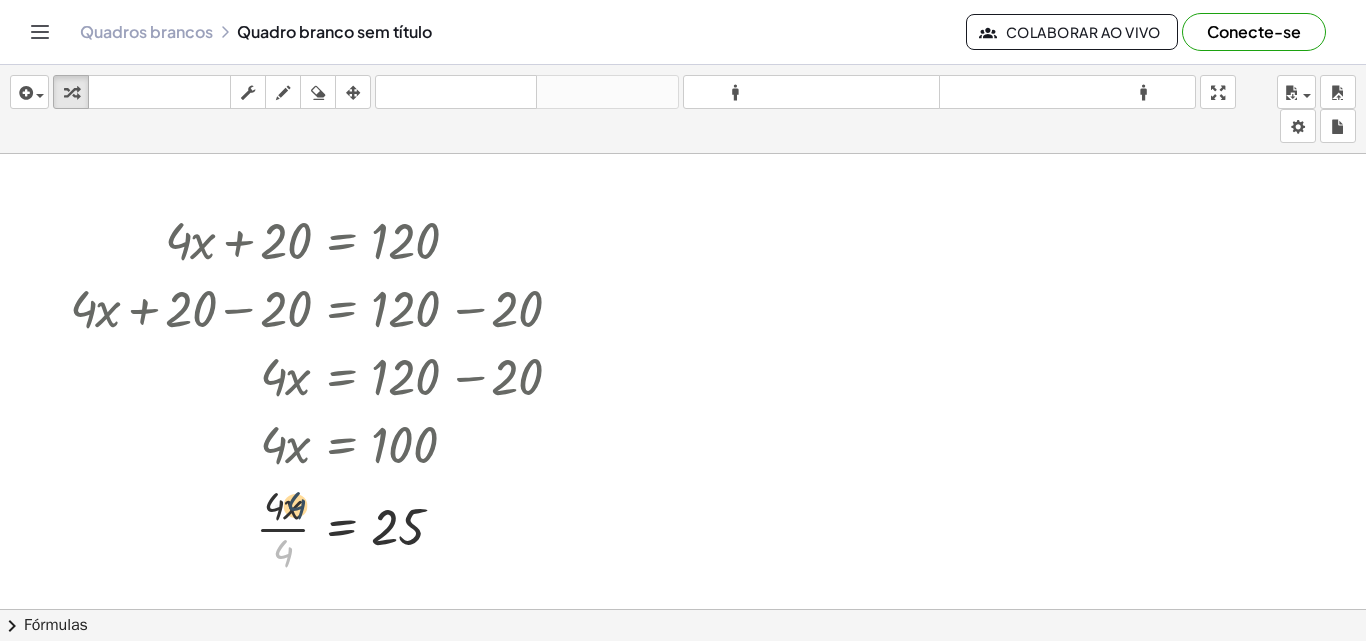 drag, startPoint x: 280, startPoint y: 547, endPoint x: 293, endPoint y: 495, distance: 53.600372 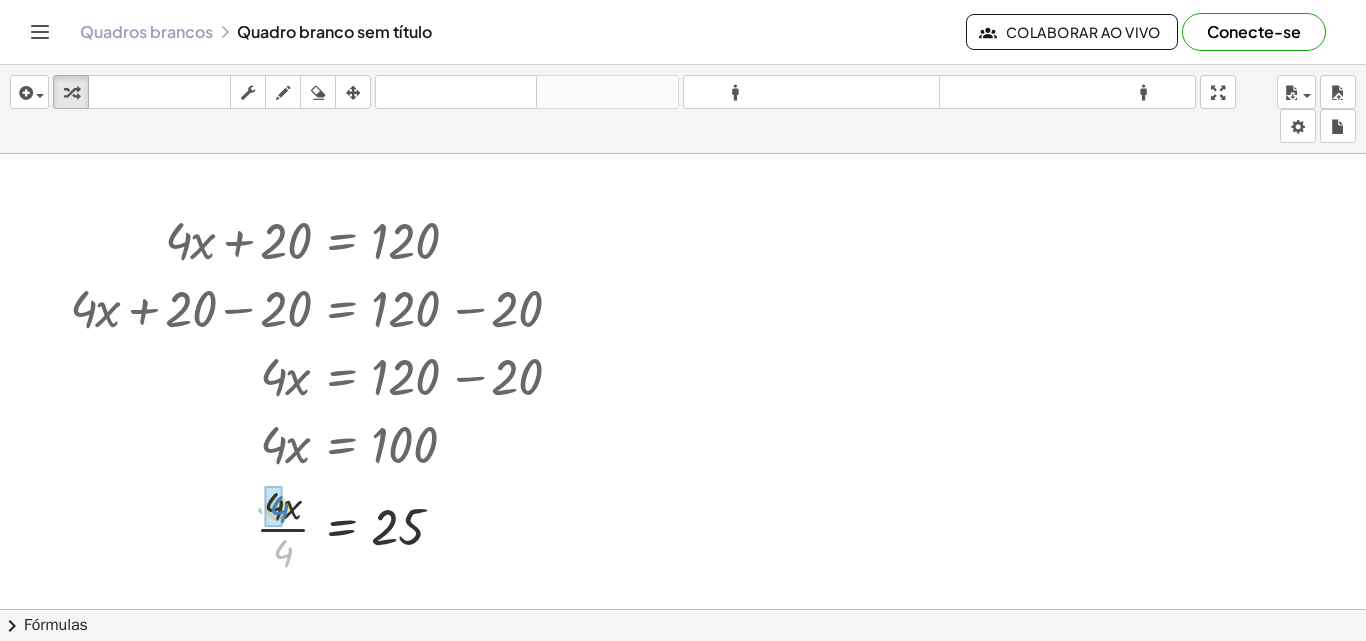 drag, startPoint x: 275, startPoint y: 553, endPoint x: 268, endPoint y: 503, distance: 50.48762 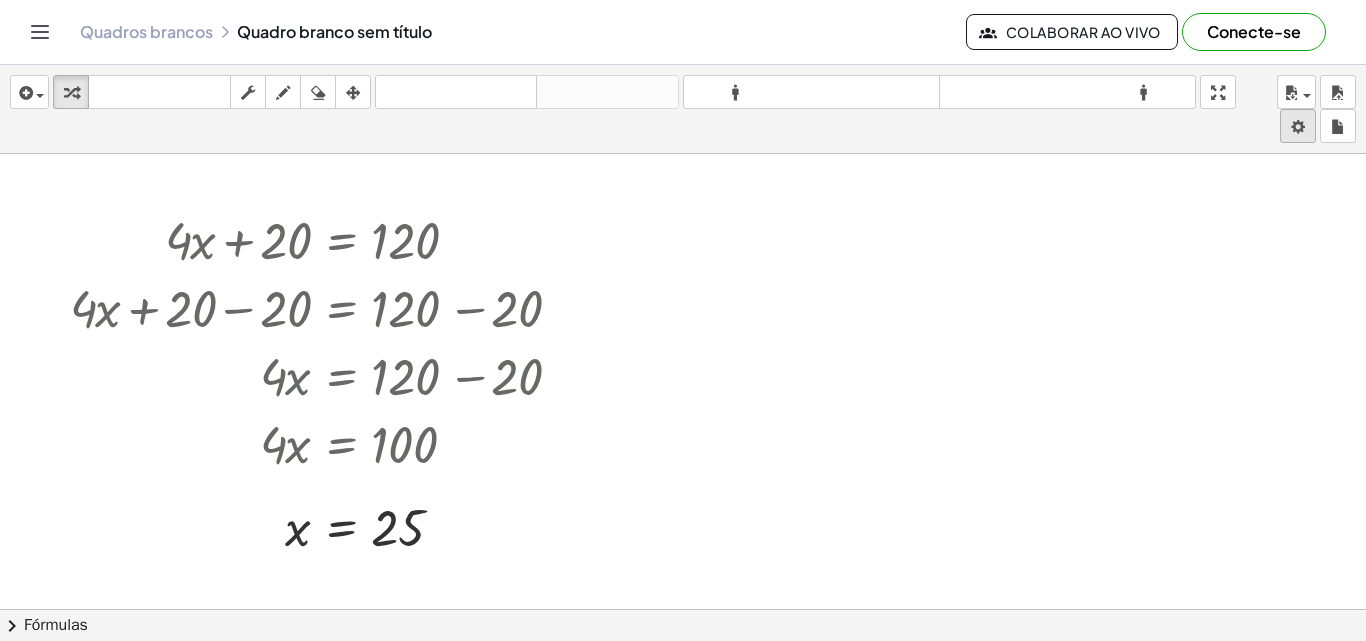 click on "Atividades  matemáticas compreensíveis Começar Banco de Atividades Trabalho Atribuído Aulas Quadros brancos Referência v1.28.3 | Política de Privacidade © 2025 | Graspable, Inc. Quadros brancos Quadro branco sem título Colaborar ao vivo Conecte-se   inserir selecione uma: Expressão matemática Função Texto Vídeo do Youtube Gráficos Geometria Geometria 3D transformar teclado teclado esfregar empate apagar arranjo desfazer desfazer refazer refazer formato_tamanho menor formato_tamanho maior tela cheia carregar   salvar novo configurações + · 4 · x + 20 = 120 + · 4 · x + 20 − 20 = + 120 − 20 + · 4 · x + 0 = + 120 − 20 · 4 · x = + 120 − 20 · 4 · x = 100 · 4 · x · 4 = · 100 · 4 · 4 · x · 4 = 25 x = 25 × chevron_right Fórmulas
Arraste um lado de uma fórmula para uma expressão destacada na tela para aplicá-la.
Fórmula quadrática
+ · a · x 2 + · b · x + c = 0
x = · ( − b" at bounding box center (683, 320) 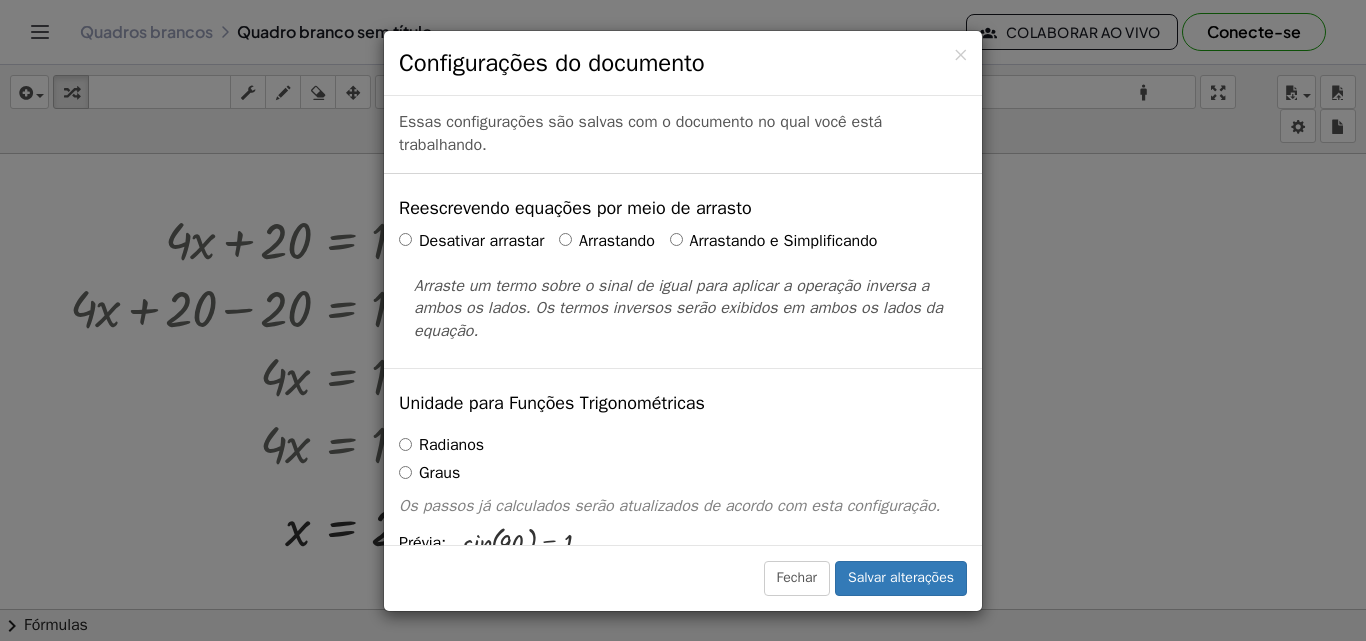 click on "× Configurações do documento Essas configurações são salvas com o documento no qual você está trabalhando.
Reescrevendo equações por meio de arrasto
Desativar arrastar
Arrastando
Arrastando e Simplificando
Arraste um termo sobre o sinal de igual para aplicar a operação inversa a ambos os lados. Os termos inversos serão exibidos em ambos os lados da equação.
Unidade para Funções Trigonométricas
Radianos
Graus
Os passos já calculados serão atualizados de acordo com esta configuração.
Prévia:
sin ( , 90 ) = 1
Mostrar botões de edição/equilíbrio
Mostrar botões de edição/equilíbrio
Substituir com parênteses   +" at bounding box center [683, 320] 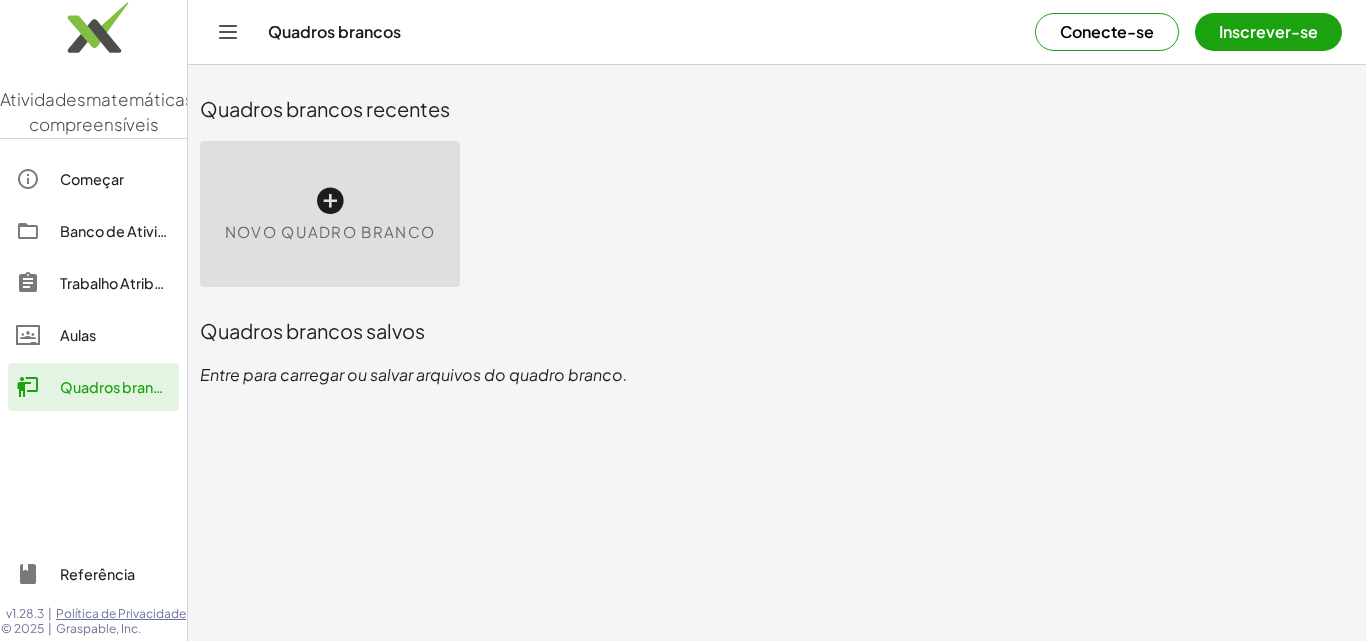 click at bounding box center [330, 201] 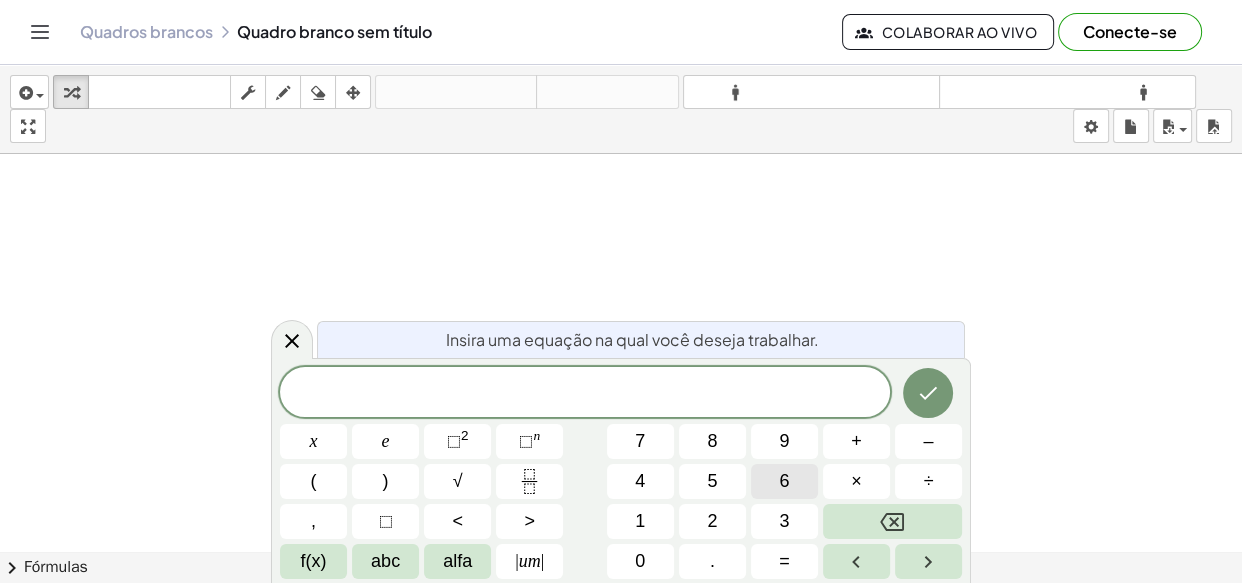 click on "6" at bounding box center [784, 481] 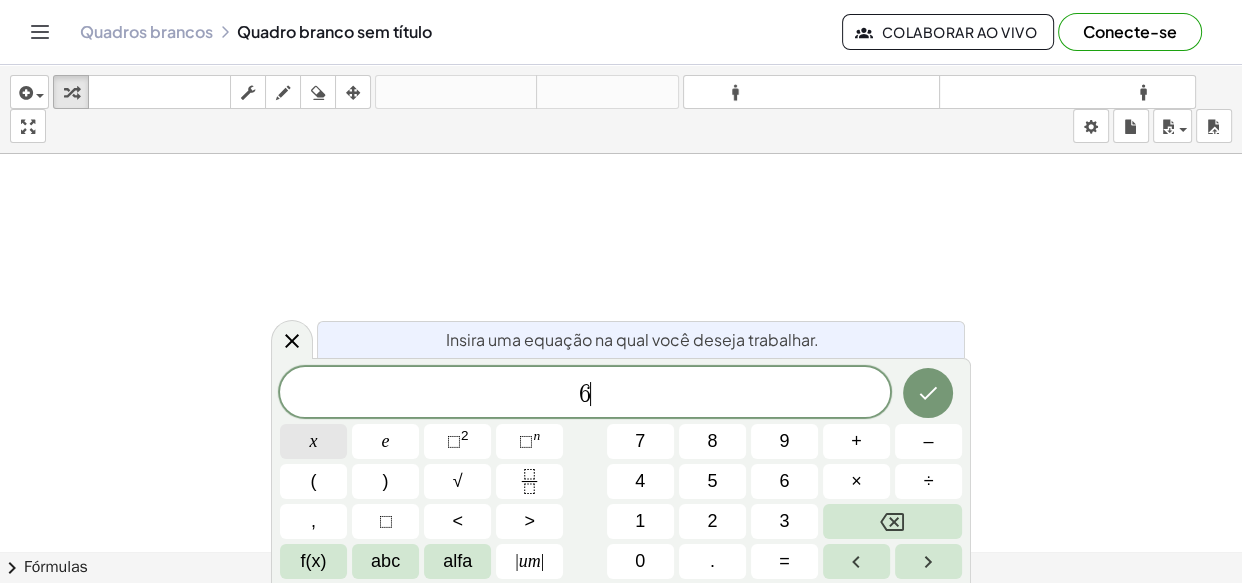 click on "x" at bounding box center [314, 441] 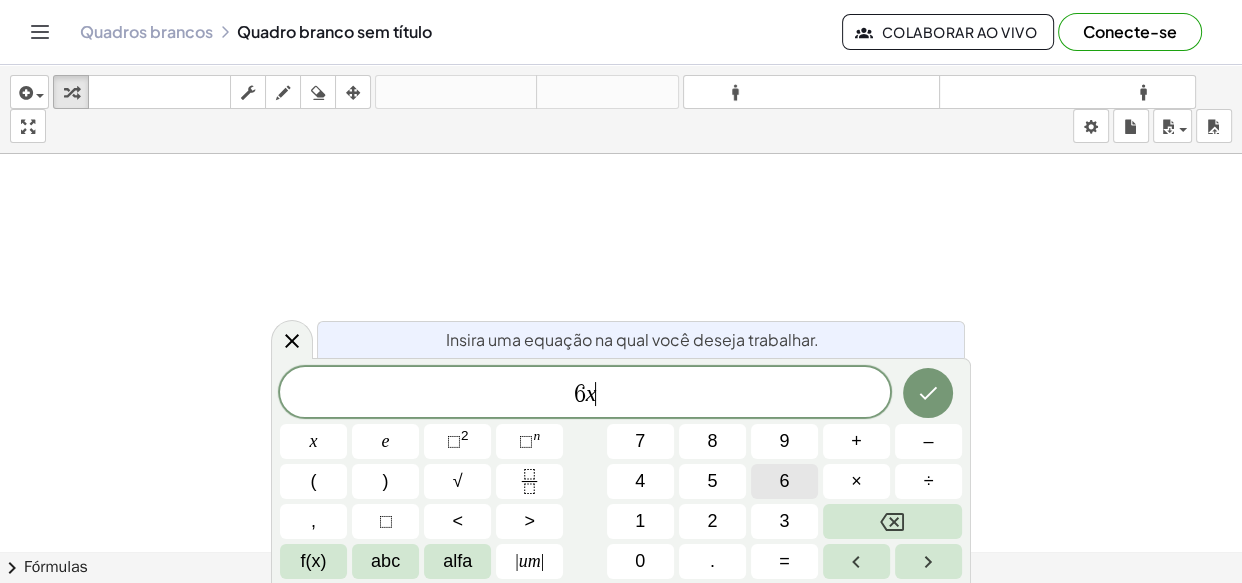 click 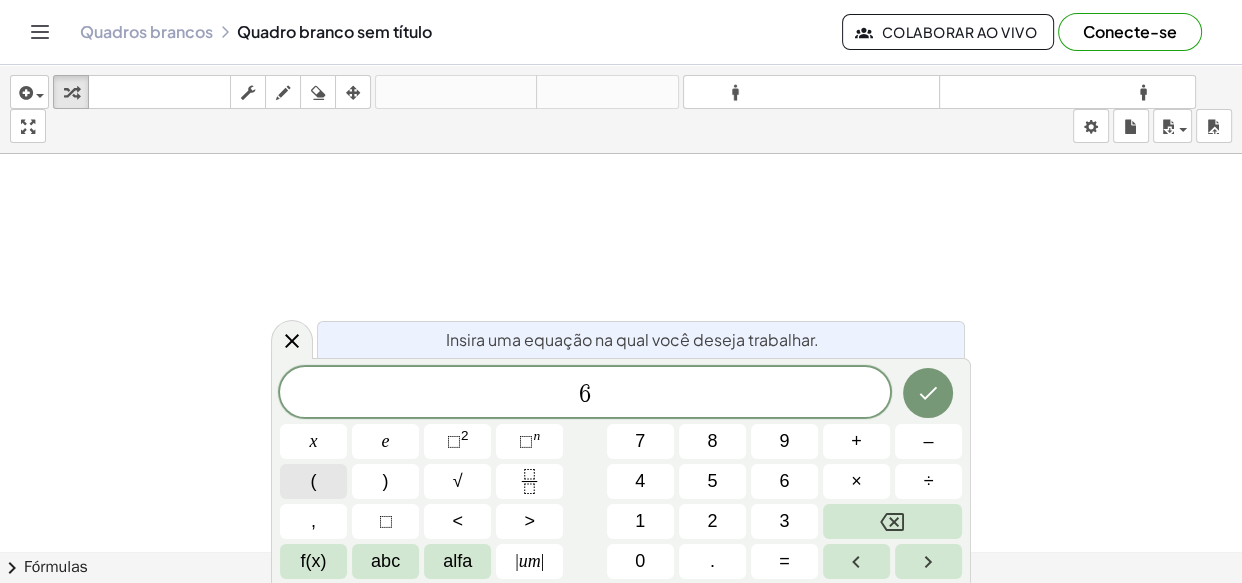 click on "(" at bounding box center [314, 481] 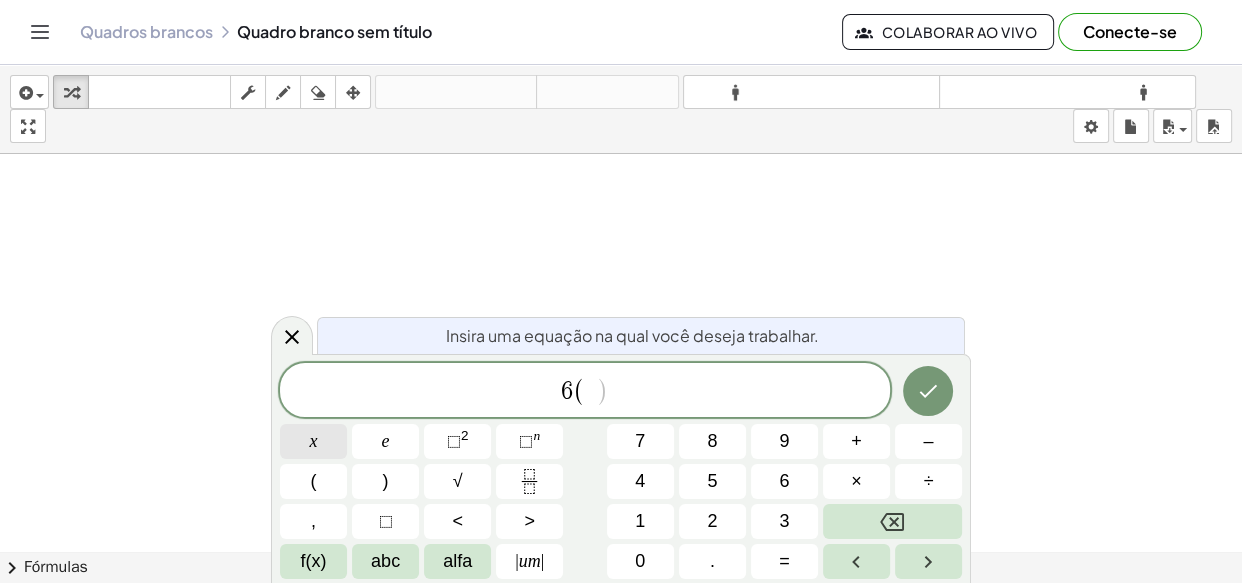click on "x" at bounding box center (314, 441) 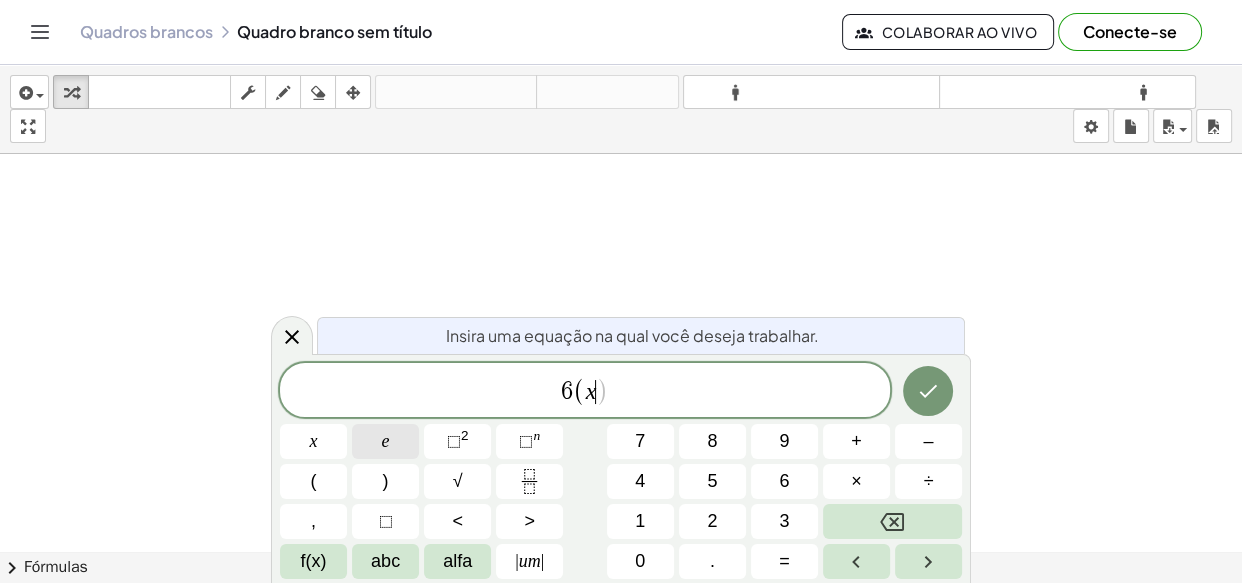 click on "e" at bounding box center [385, 441] 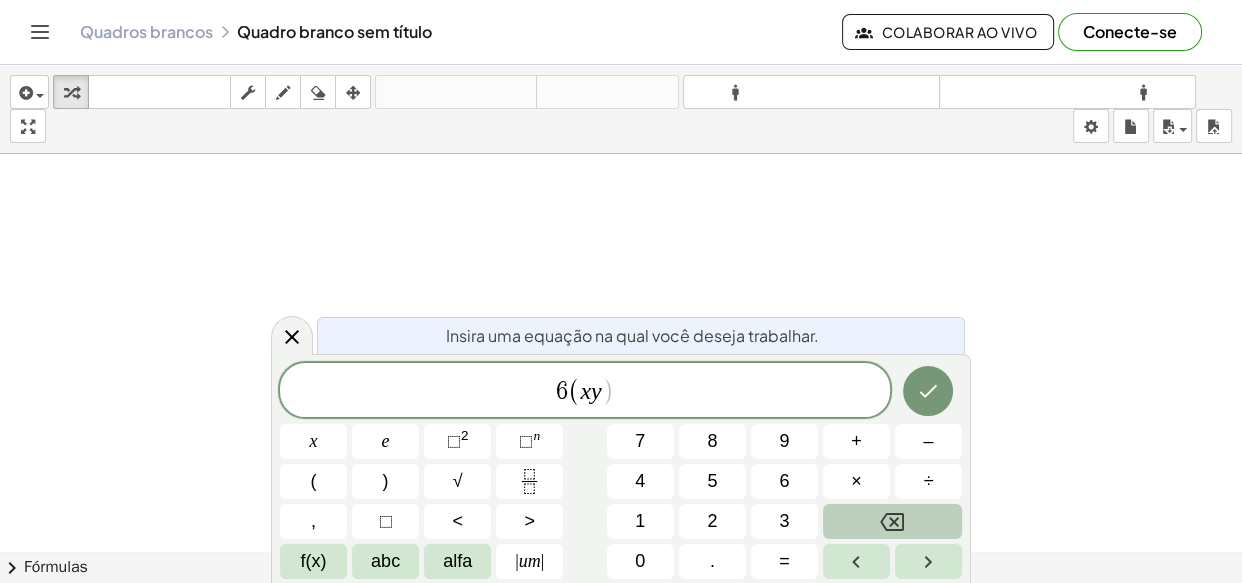 click 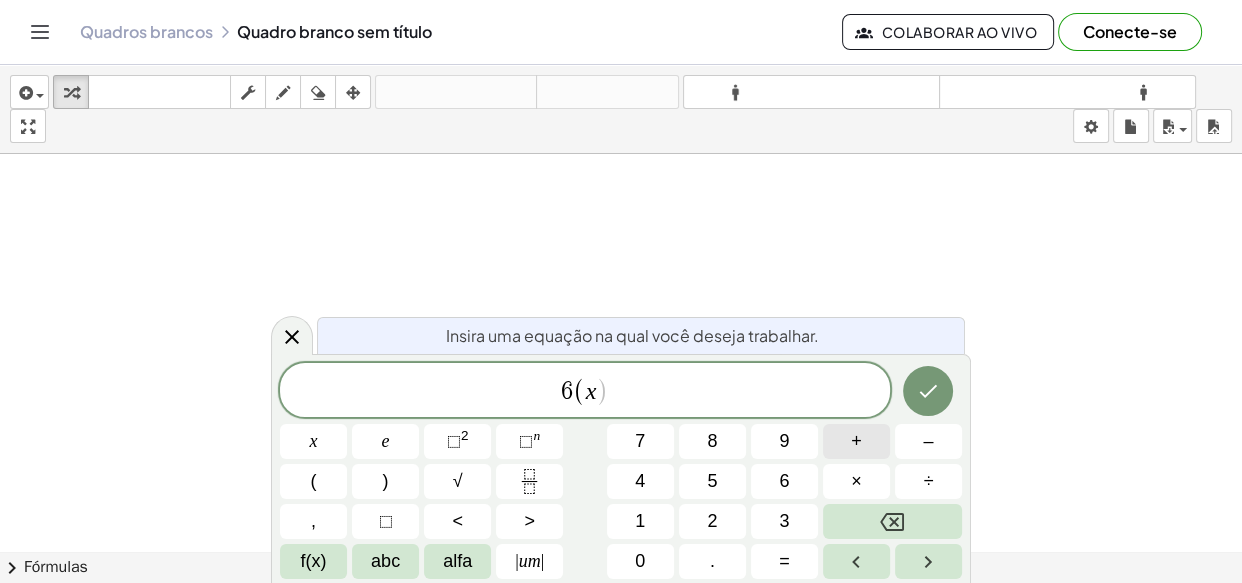 click on "+" at bounding box center (856, 441) 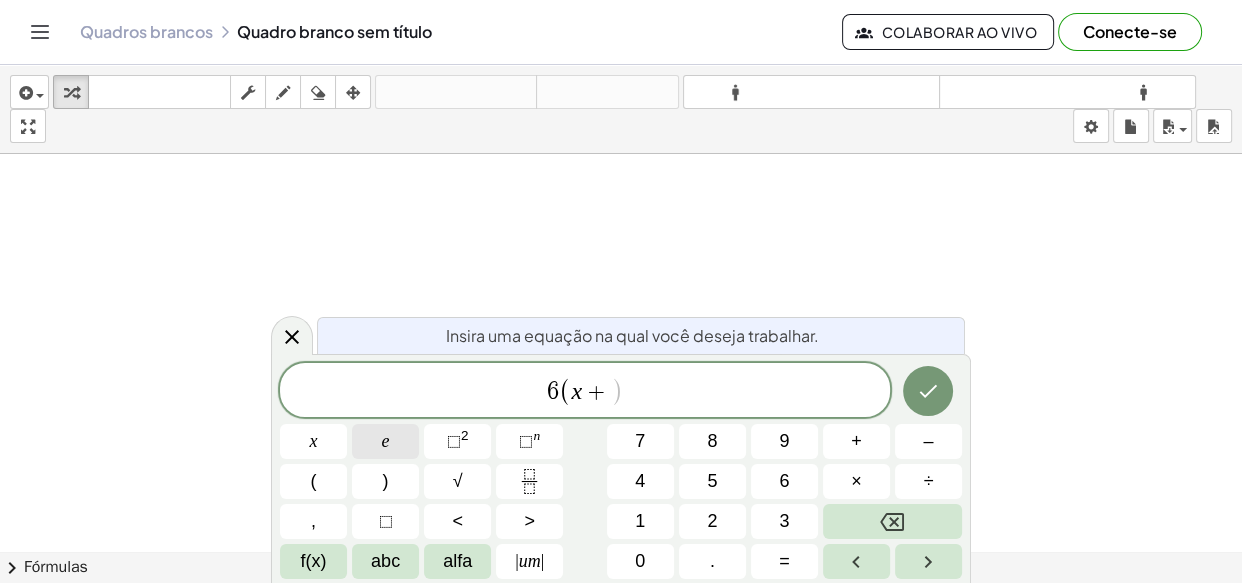 click on "e" at bounding box center (386, 441) 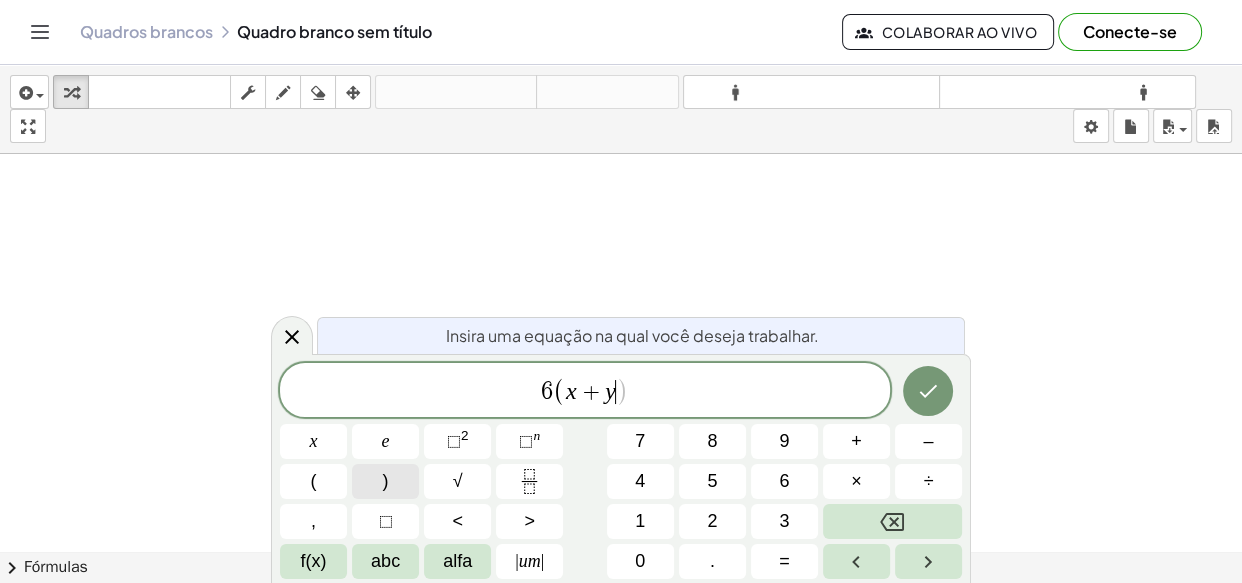 click on ")" at bounding box center [386, 481] 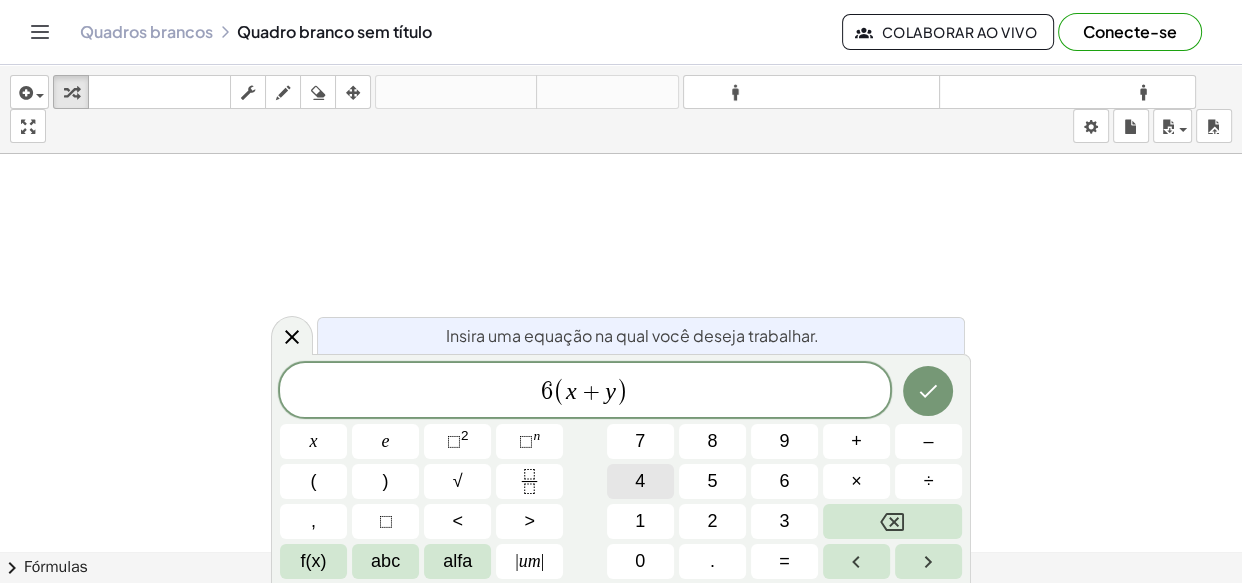 click on "4" at bounding box center [640, 481] 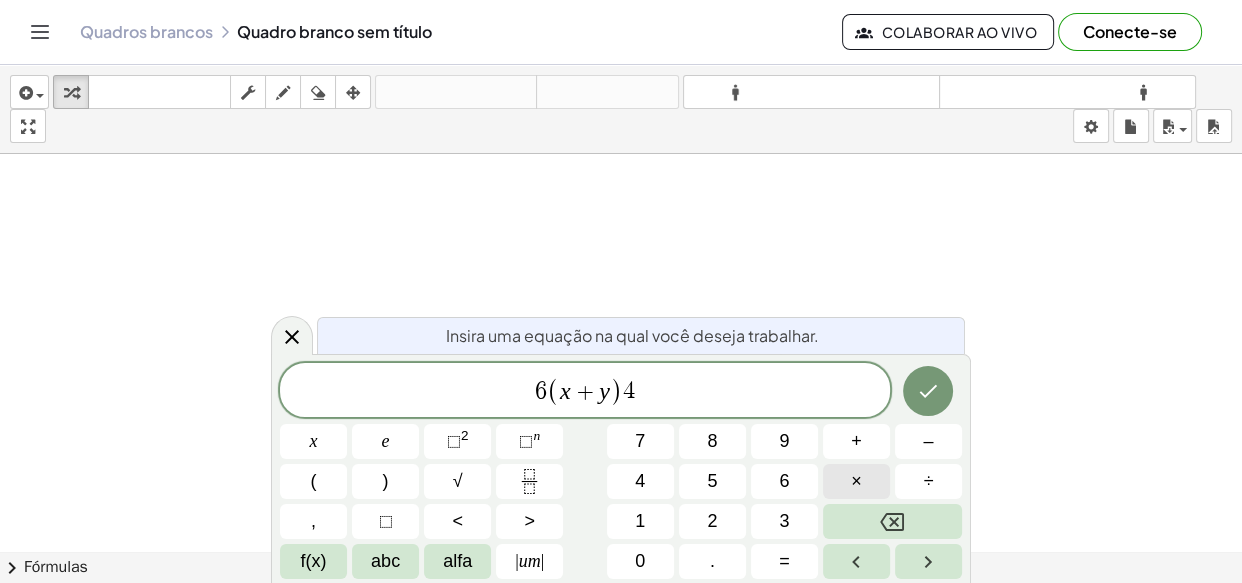 click on "×" at bounding box center (856, 481) 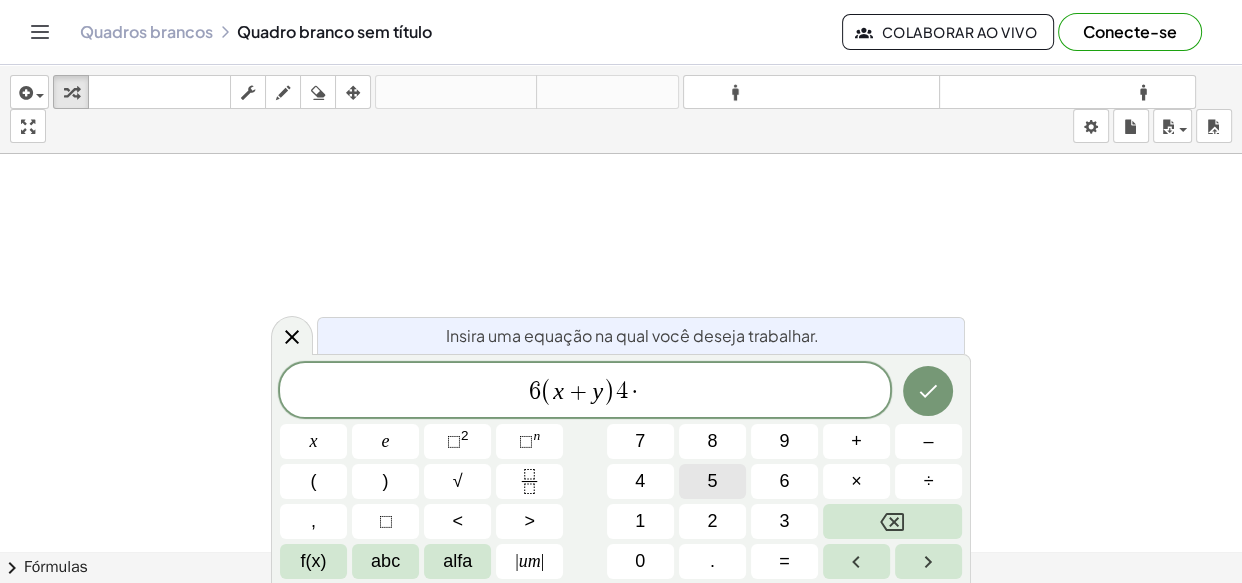 click on "5" at bounding box center [712, 481] 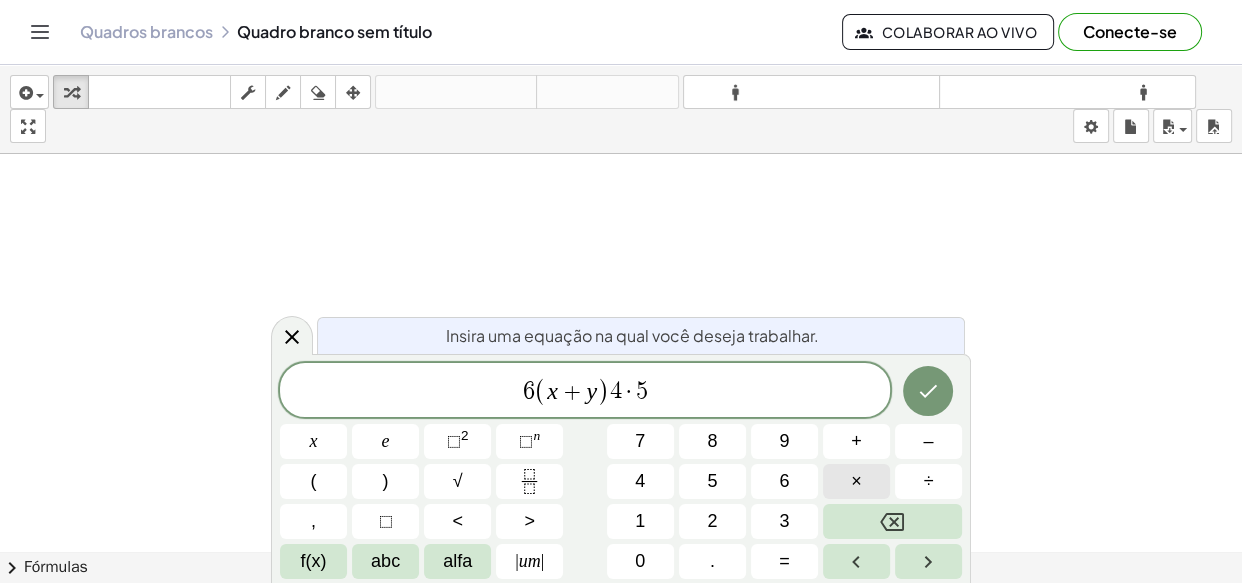 click on "6 ( x + y ) 4 · 5 ​ x e ⬚  2 ⬚  n 7 8 9 + – ( ) √ 4 5 6 × ÷ , ⬚ < > 1 2 3 f(x) abc alfa |  um  | 0 . =" at bounding box center [621, 471] 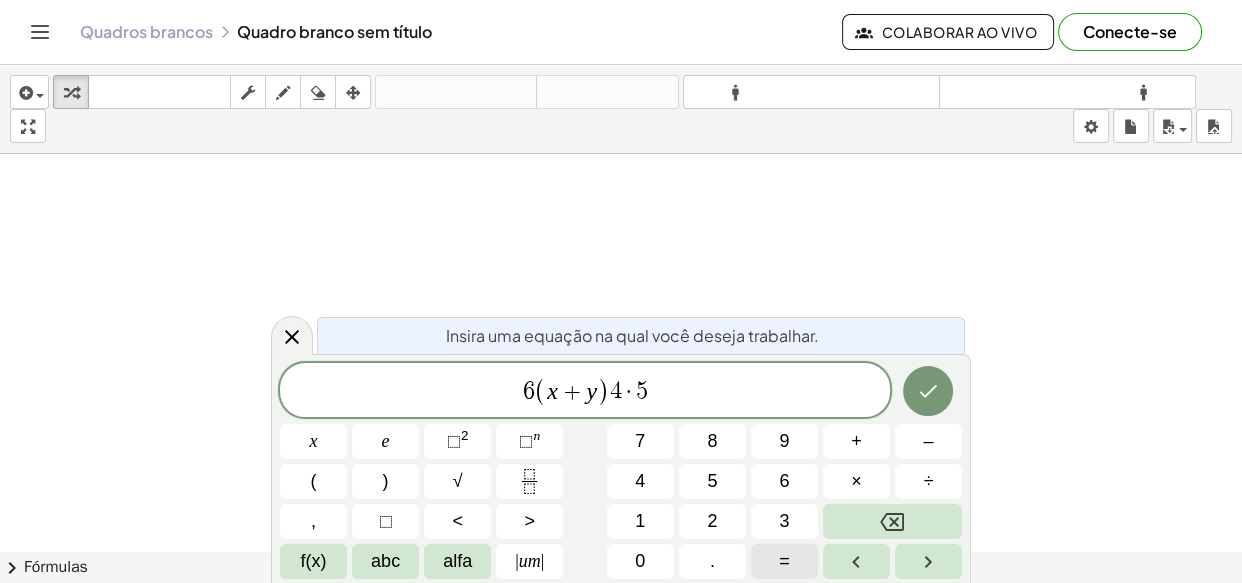 click on "=" at bounding box center [784, 561] 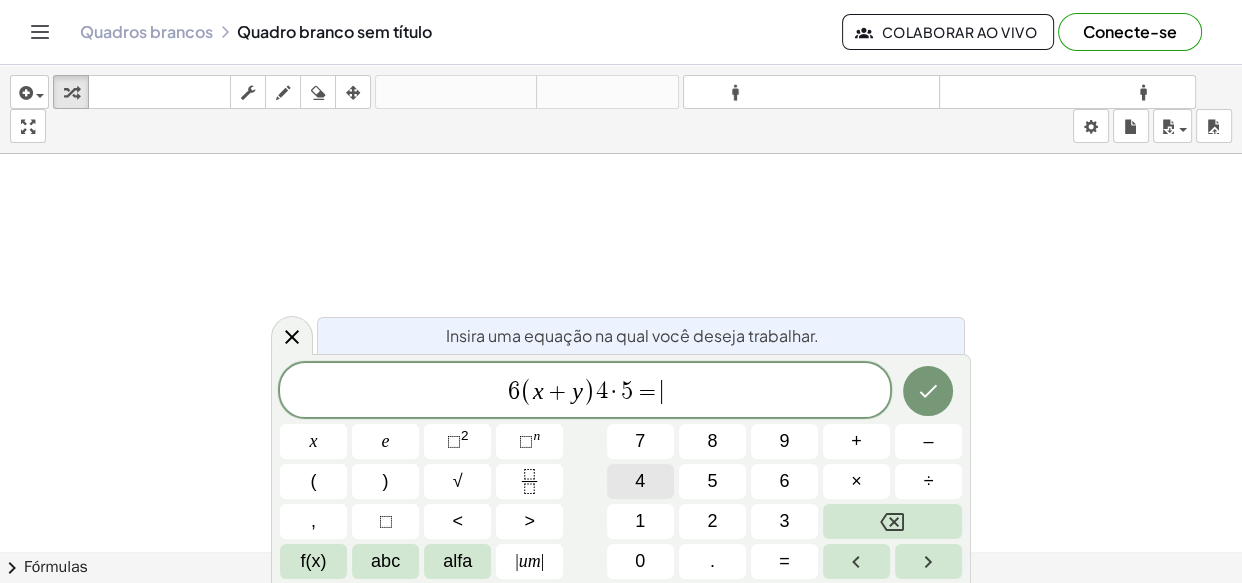 click on "4" at bounding box center (640, 481) 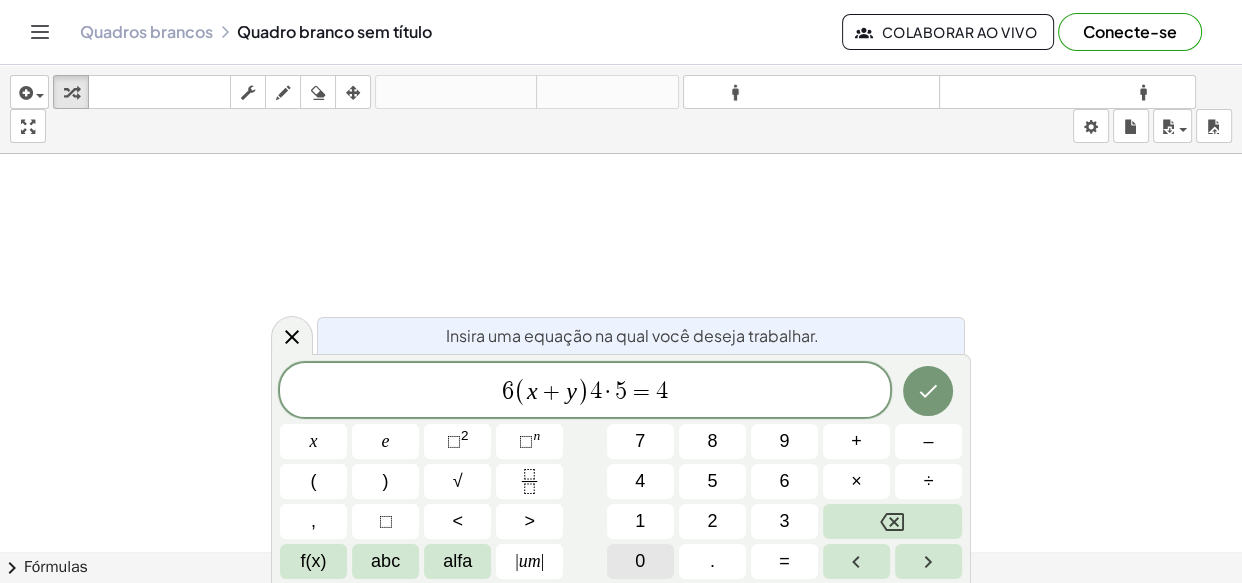 click on "0" at bounding box center (640, 561) 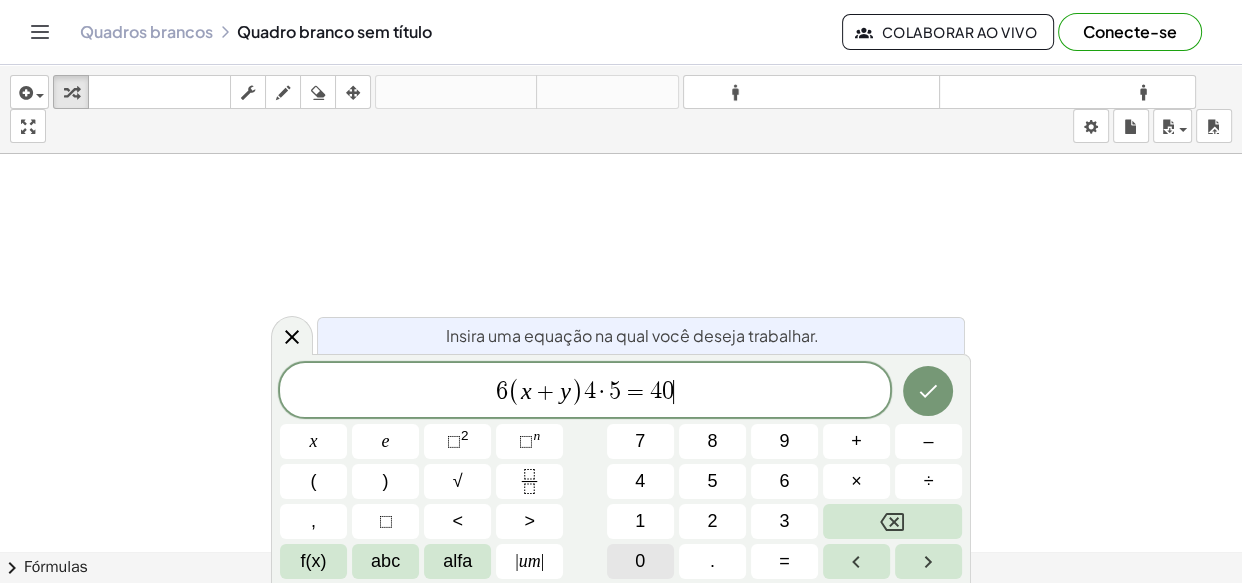 click on "0" at bounding box center (640, 561) 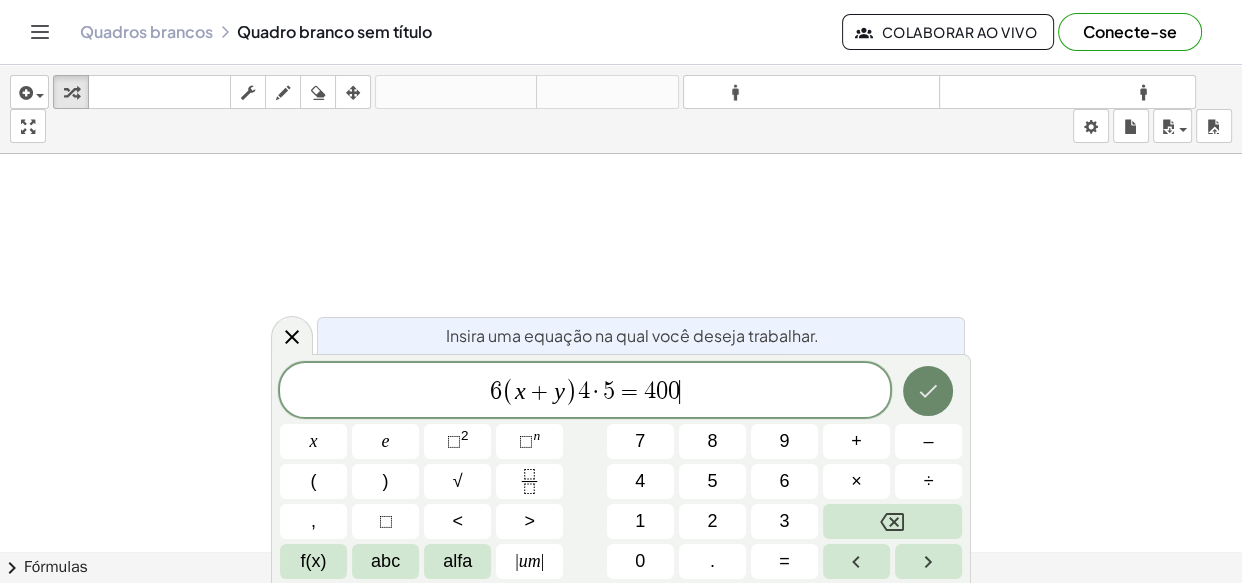 click 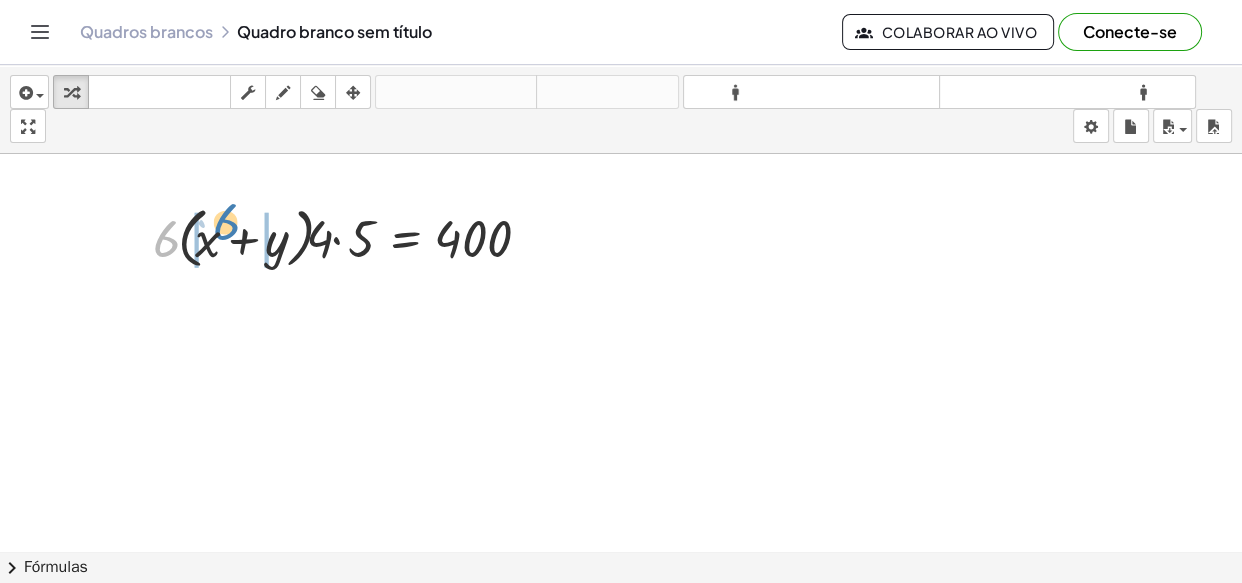 drag, startPoint x: 164, startPoint y: 236, endPoint x: 238, endPoint y: 231, distance: 74.168724 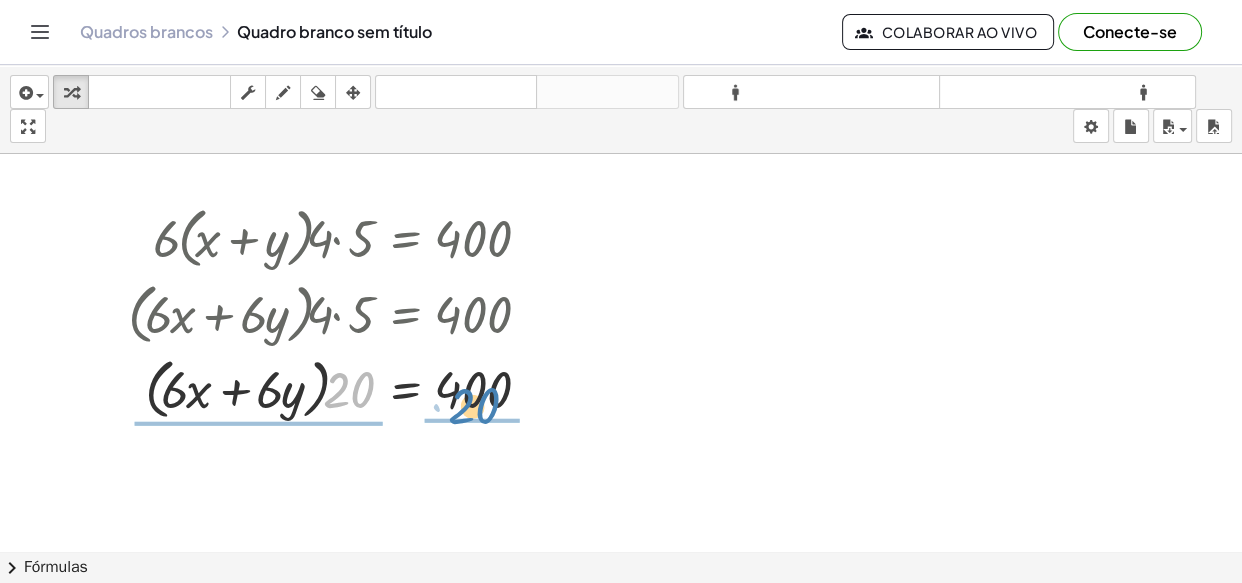 drag, startPoint x: 363, startPoint y: 384, endPoint x: 574, endPoint y: 400, distance: 211.60576 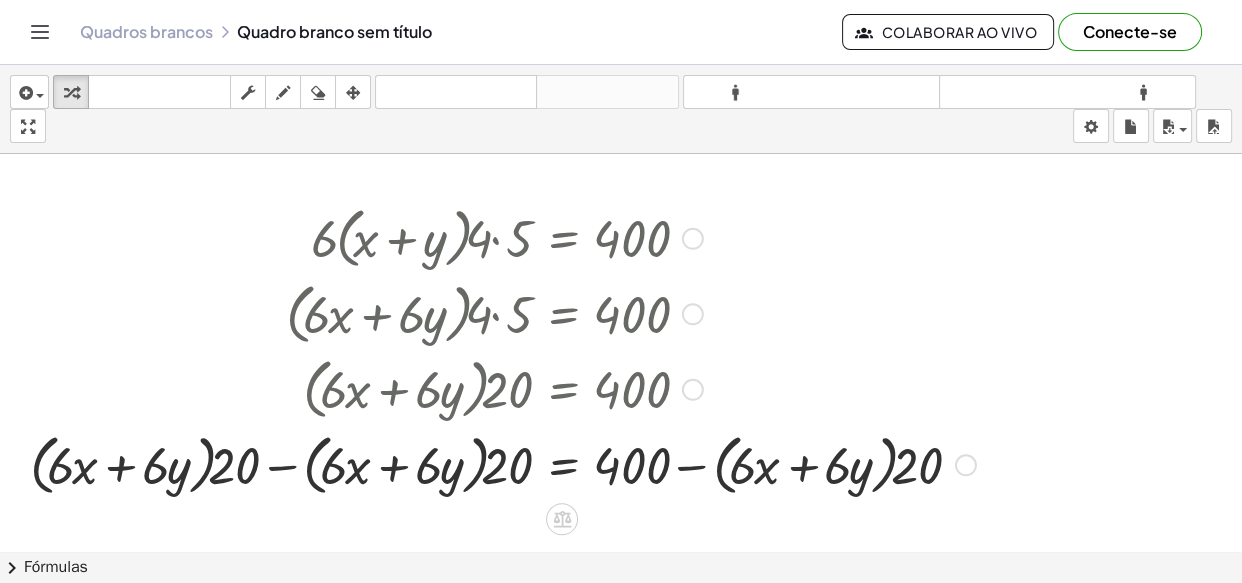 click at bounding box center (503, 463) 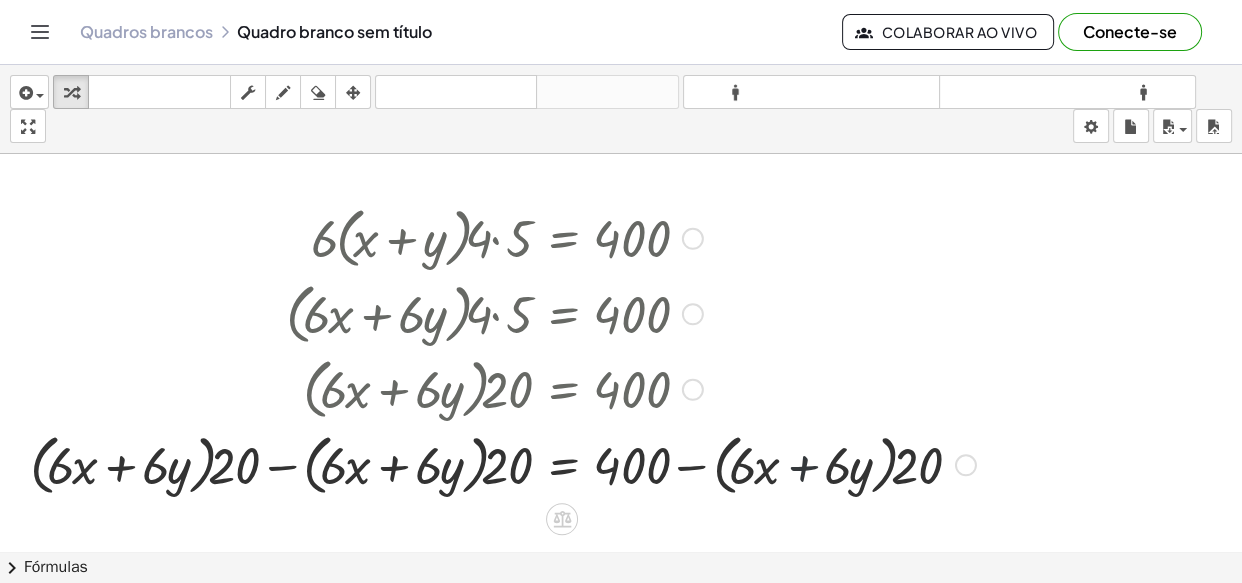 click at bounding box center (503, 463) 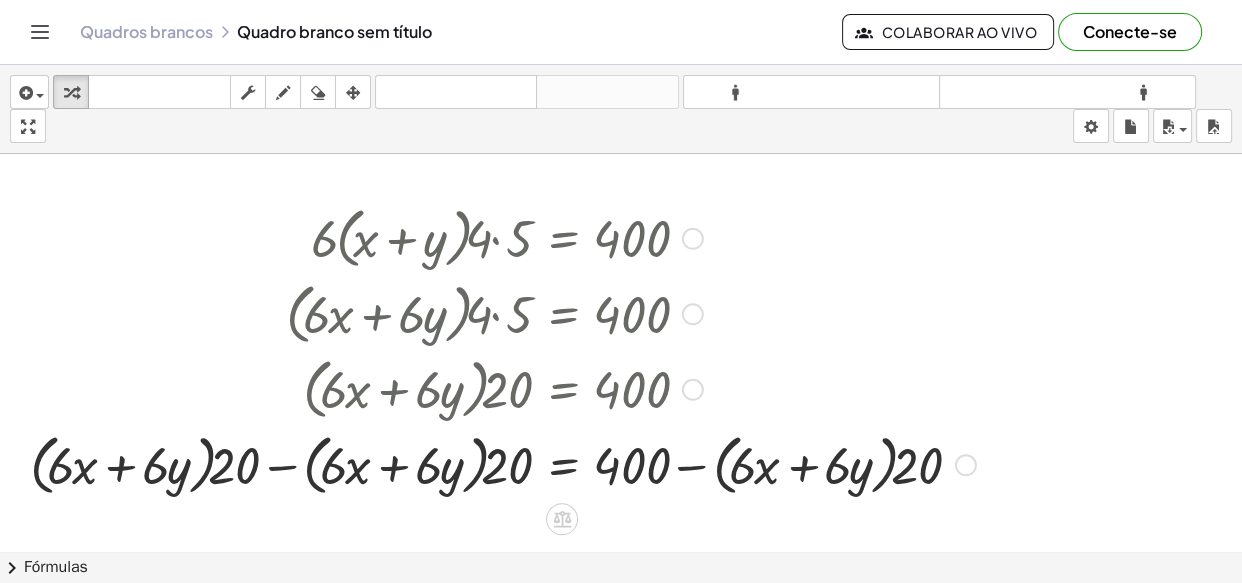 click at bounding box center [503, 463] 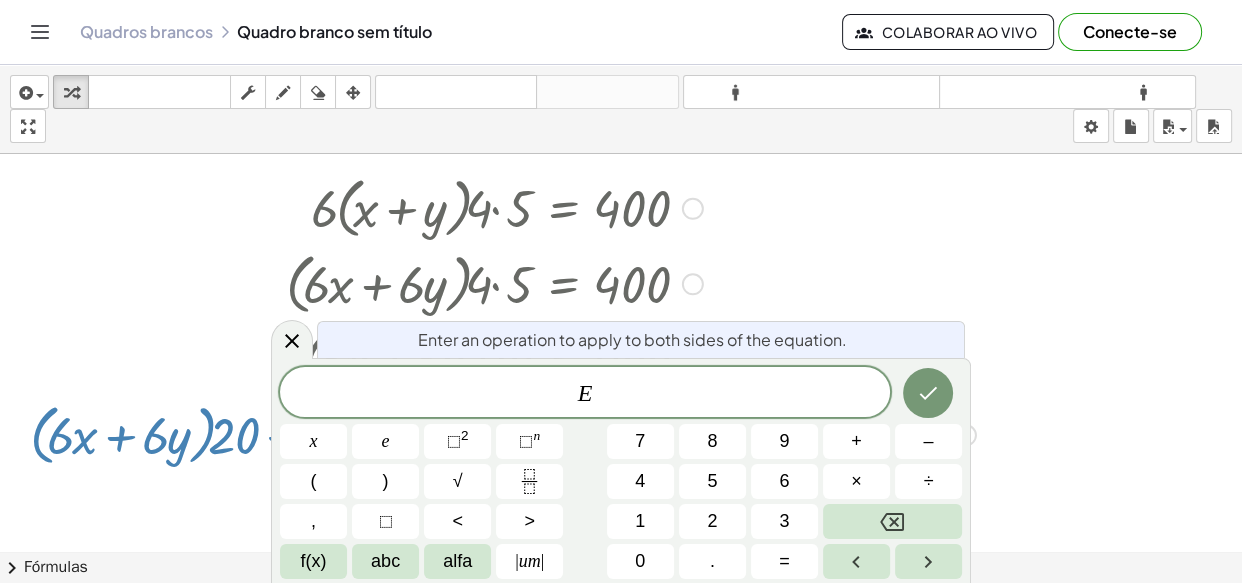 scroll, scrollTop: 30, scrollLeft: 0, axis: vertical 